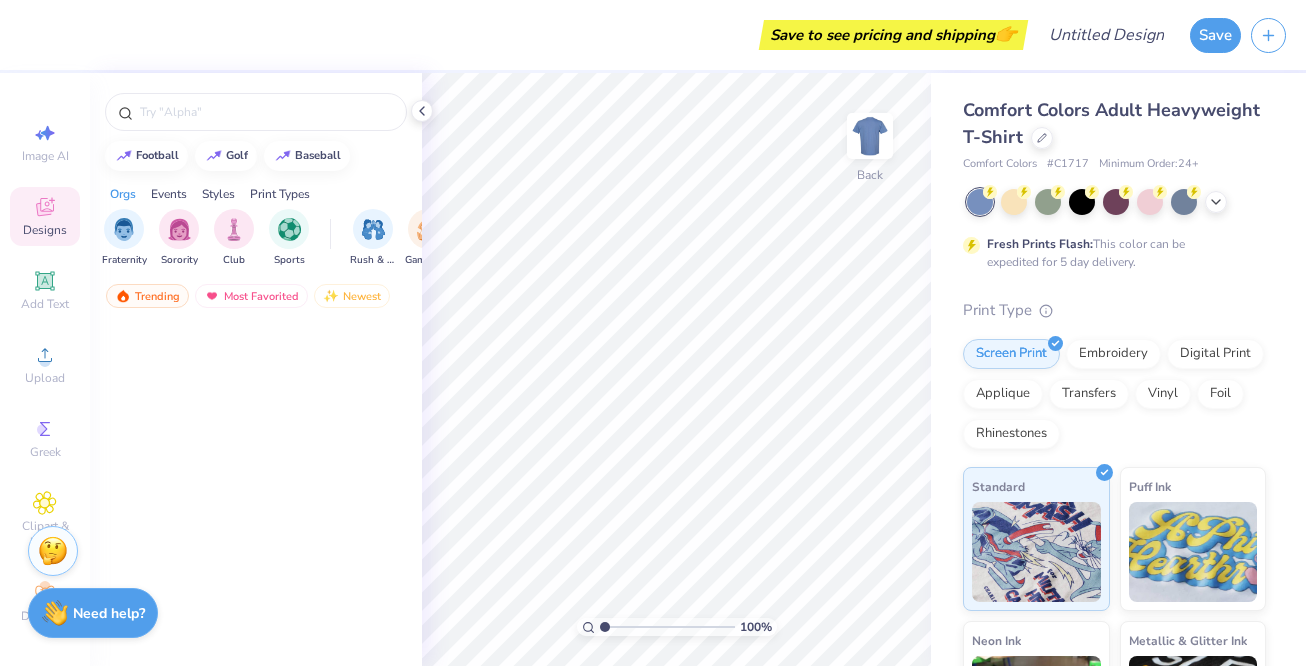 scroll, scrollTop: 0, scrollLeft: 0, axis: both 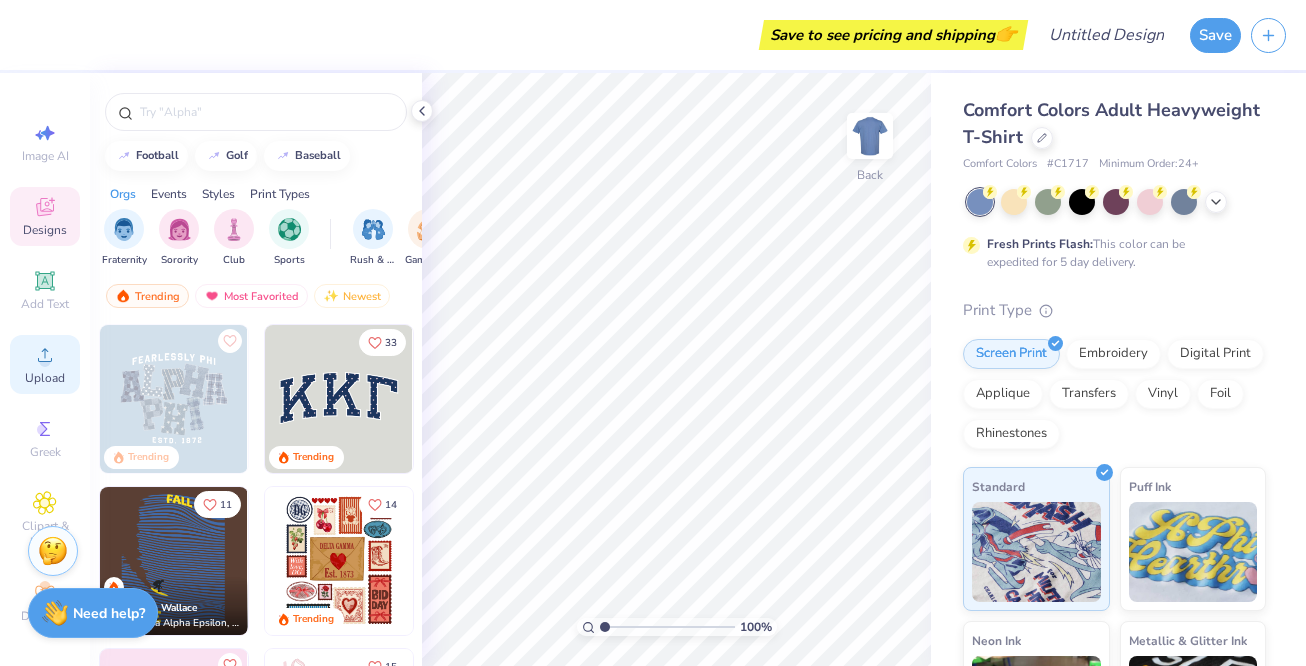 click 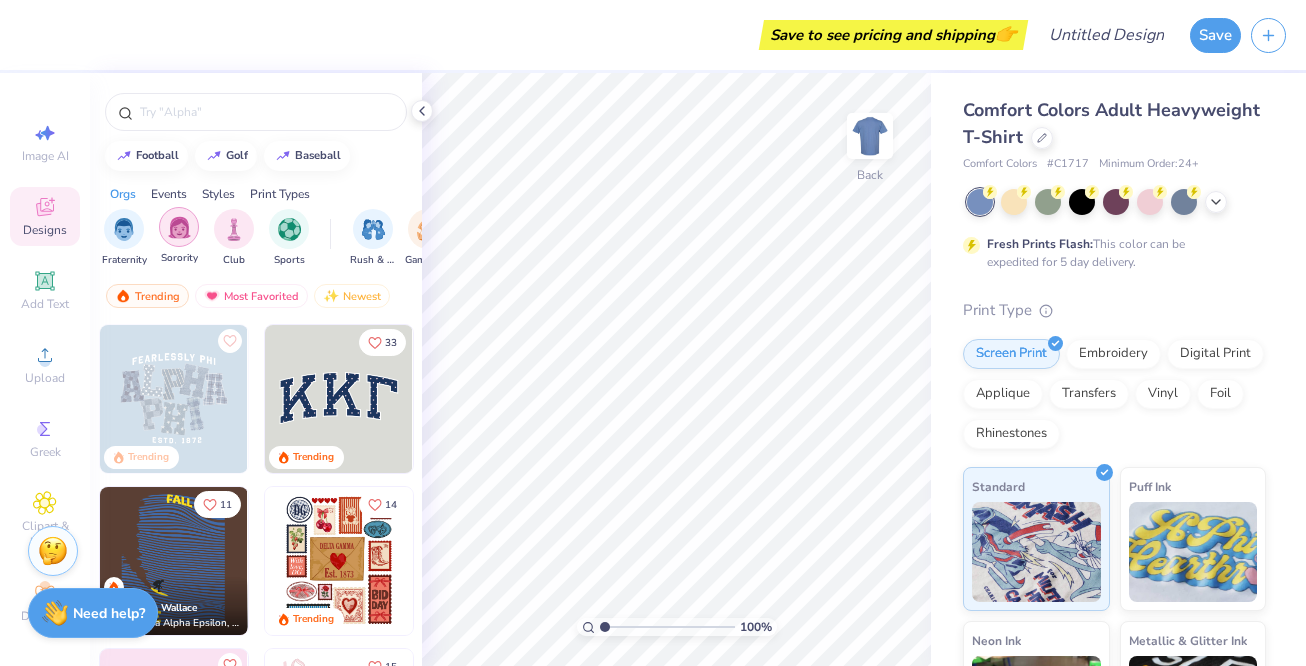click at bounding box center [179, 227] 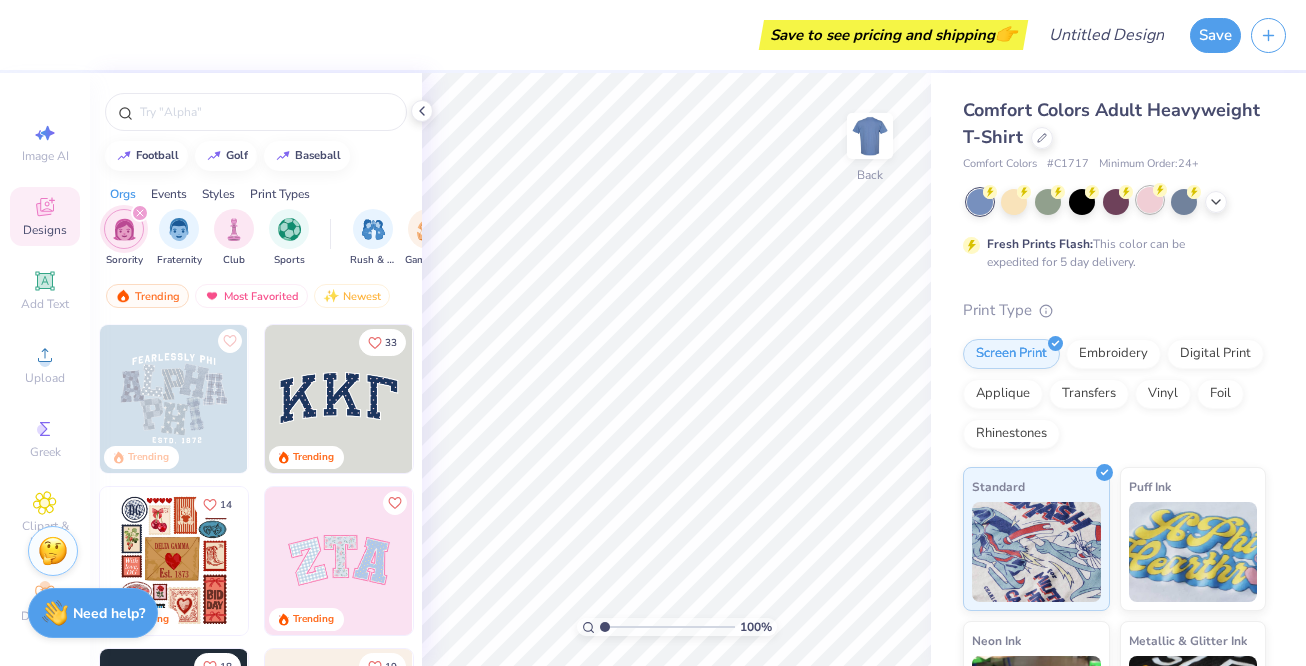 click at bounding box center [1150, 200] 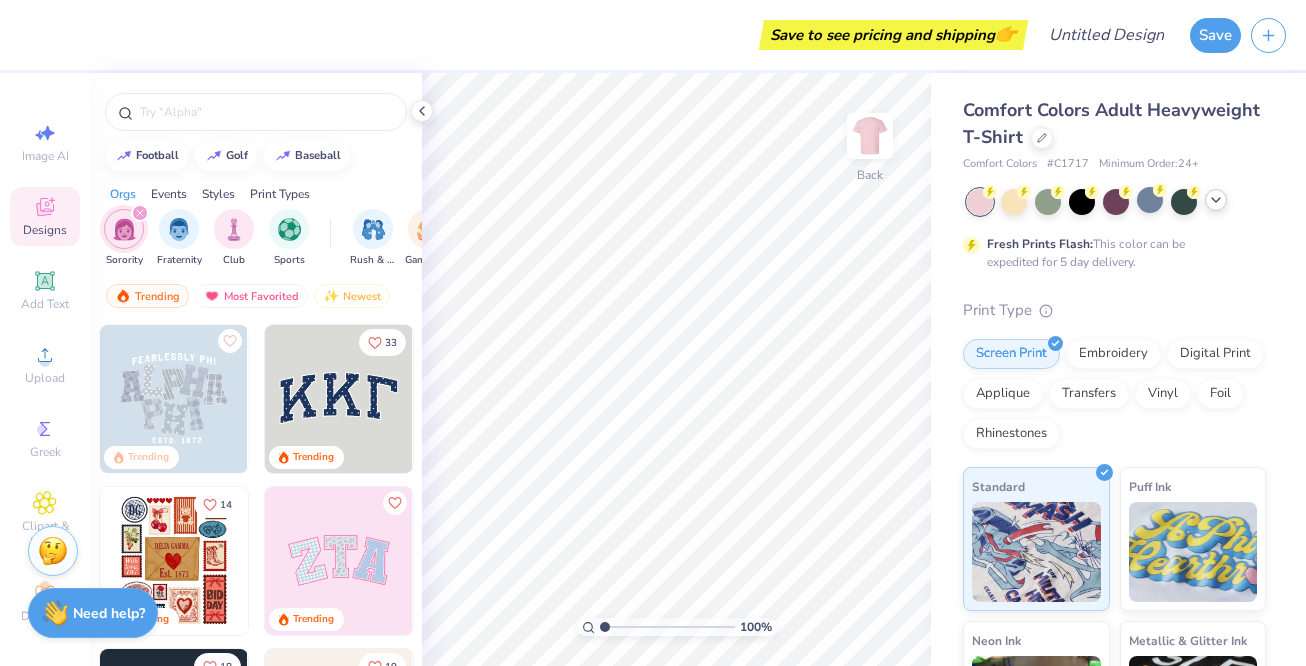click 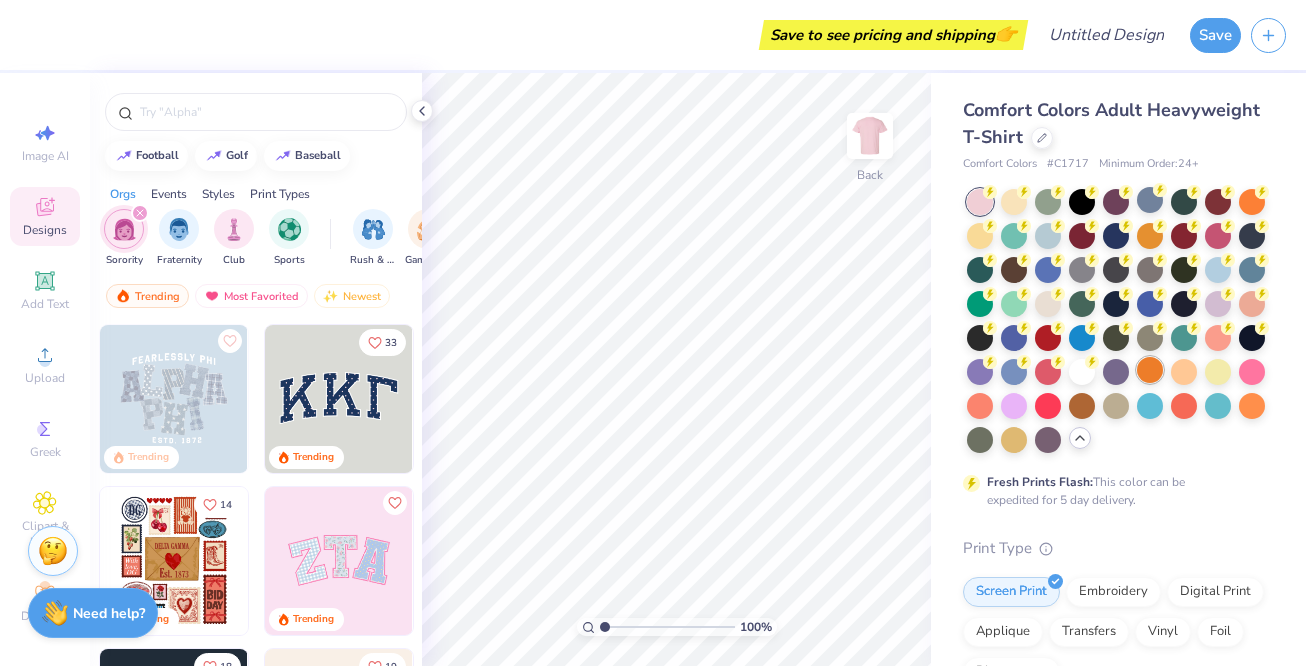click at bounding box center (1150, 370) 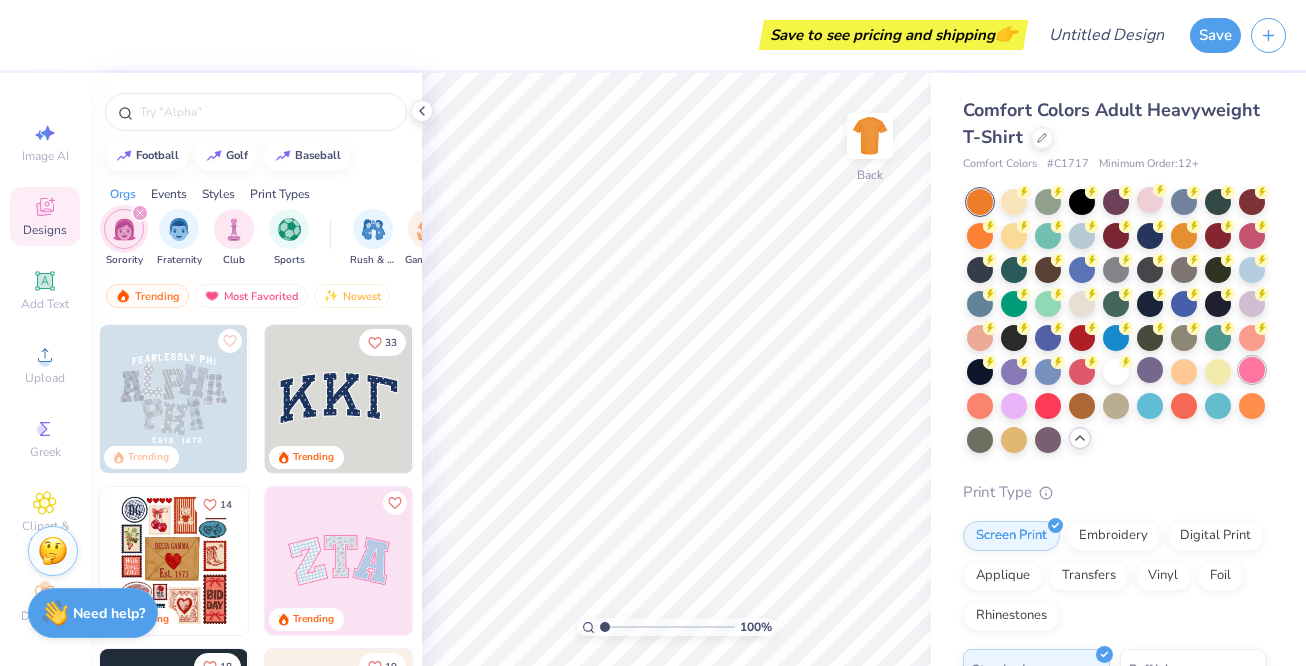 click at bounding box center (1252, 370) 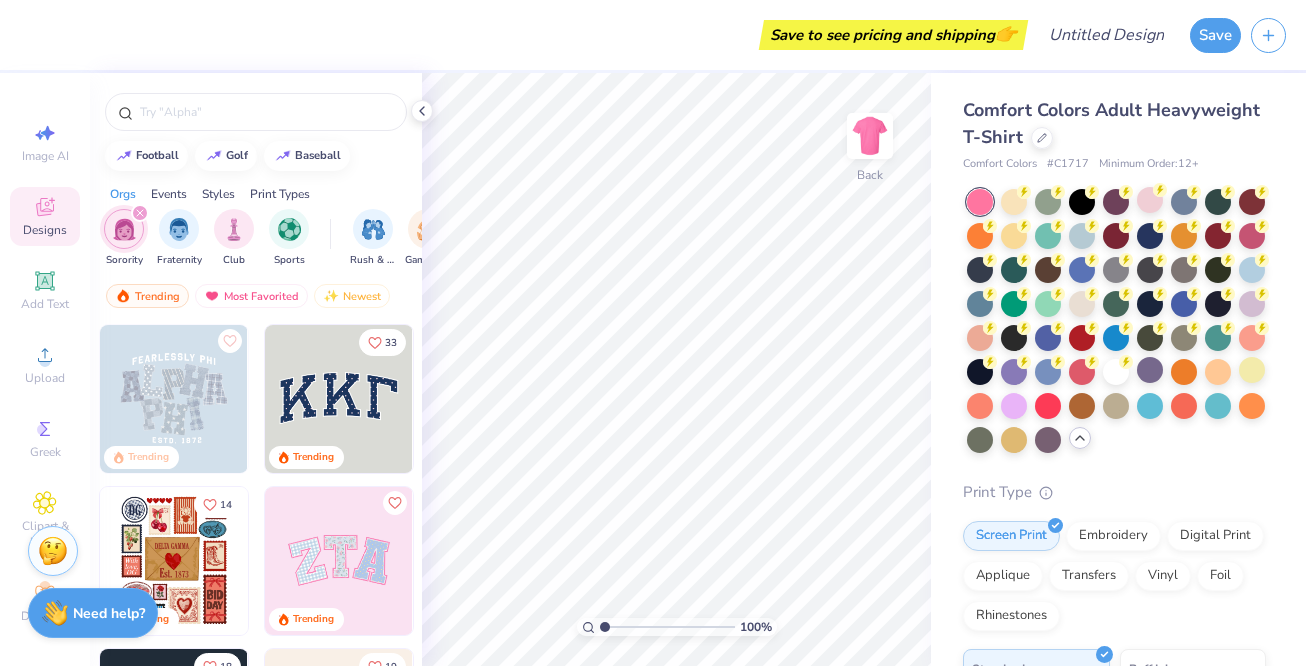 click at bounding box center [980, 202] 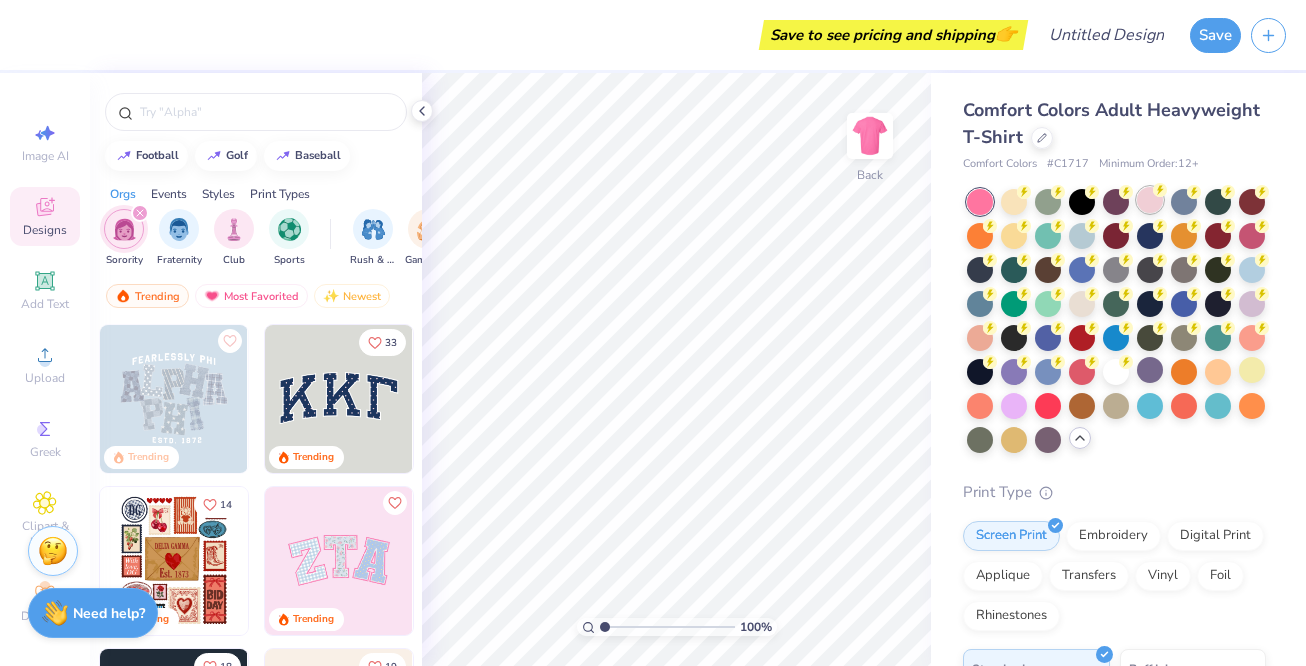 click at bounding box center [1150, 200] 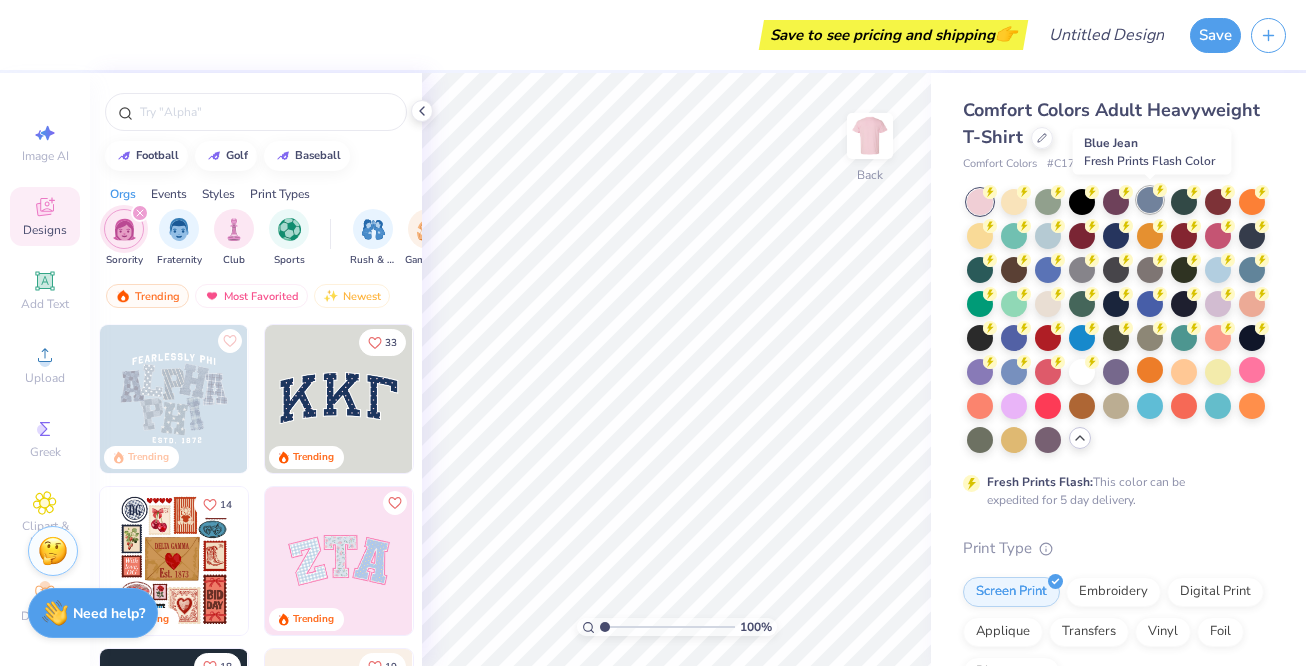 click 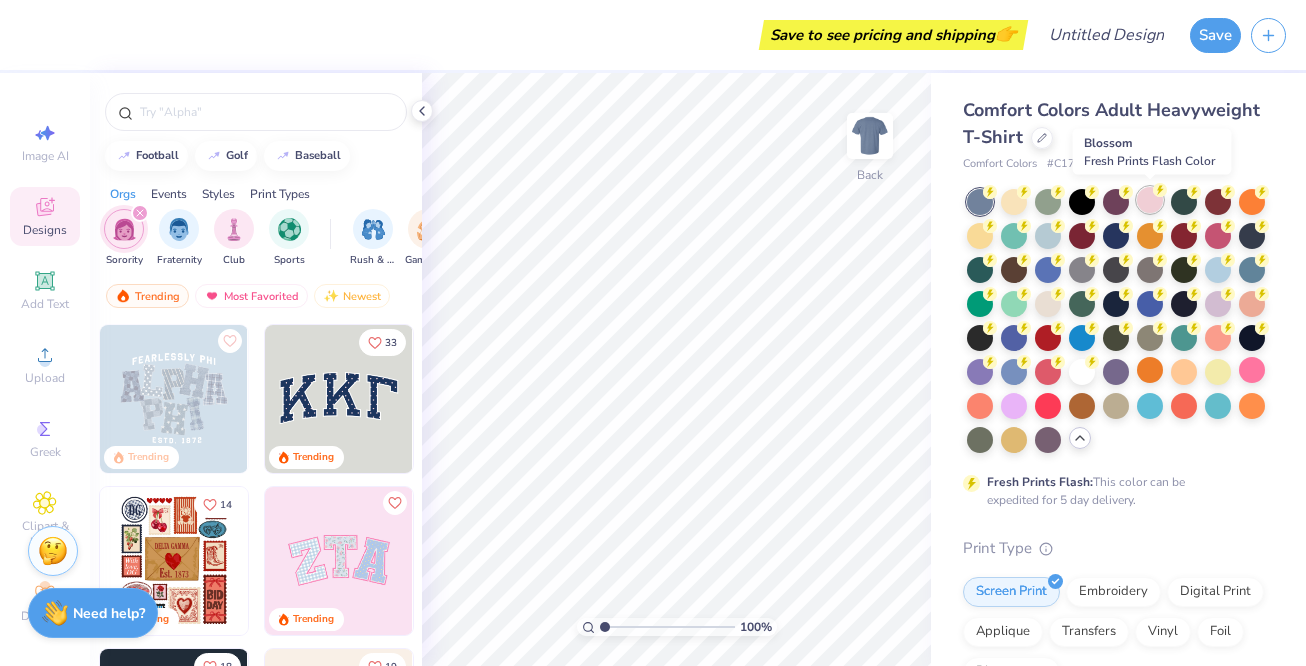 click at bounding box center (1150, 200) 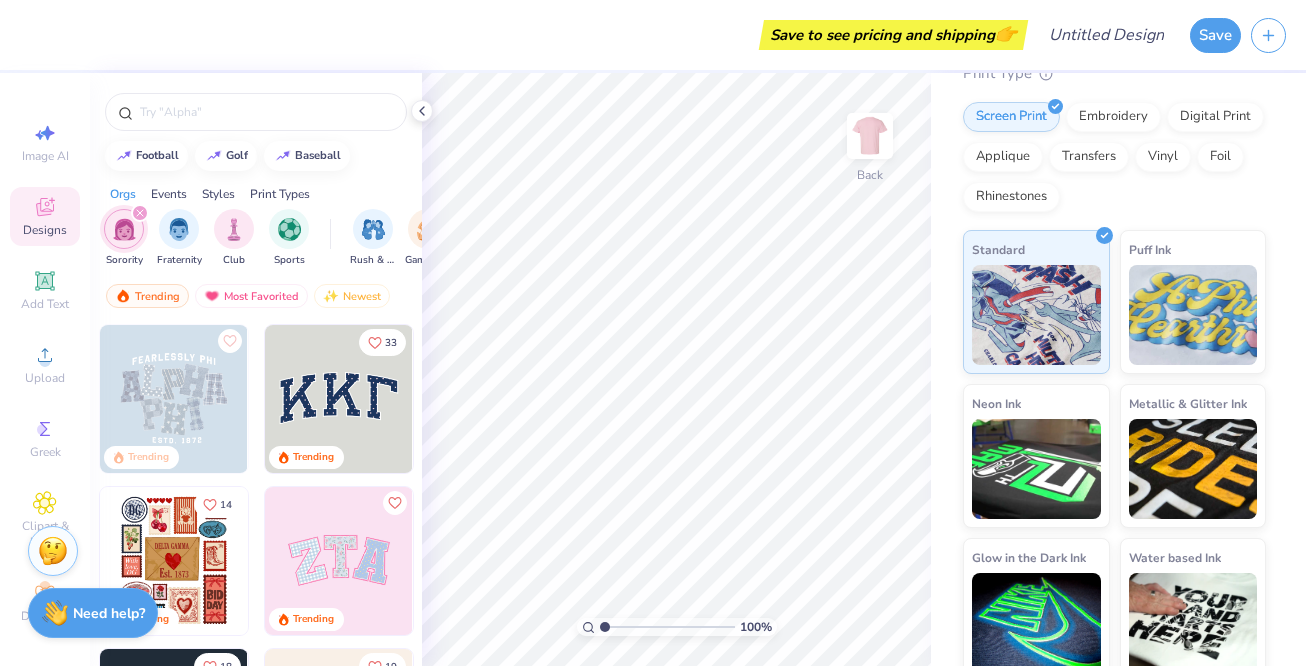 scroll, scrollTop: 491, scrollLeft: 0, axis: vertical 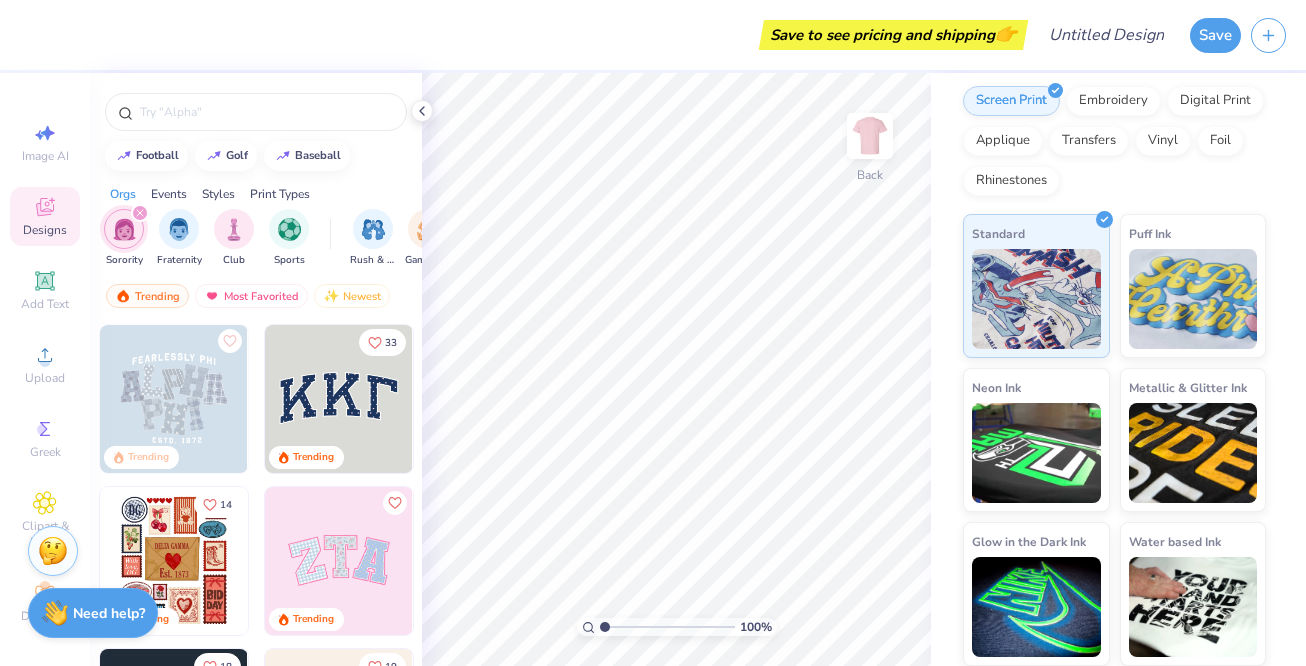 click at bounding box center (339, 399) 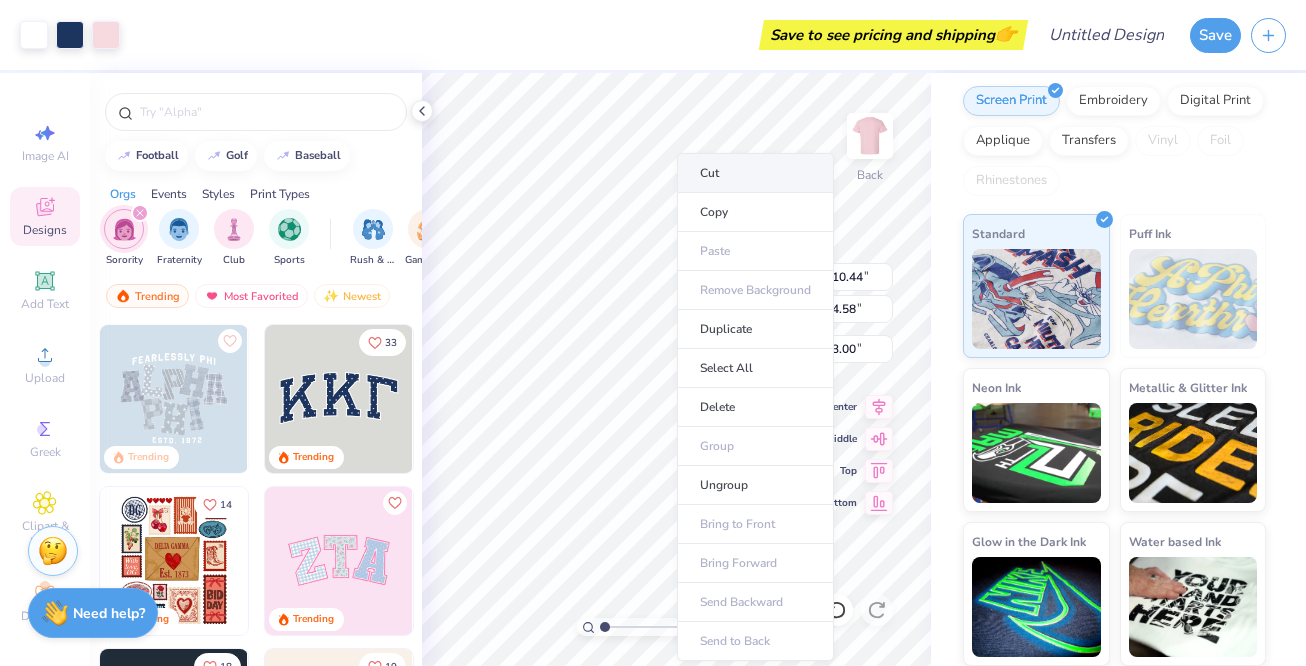 click on "Cut" at bounding box center [755, 173] 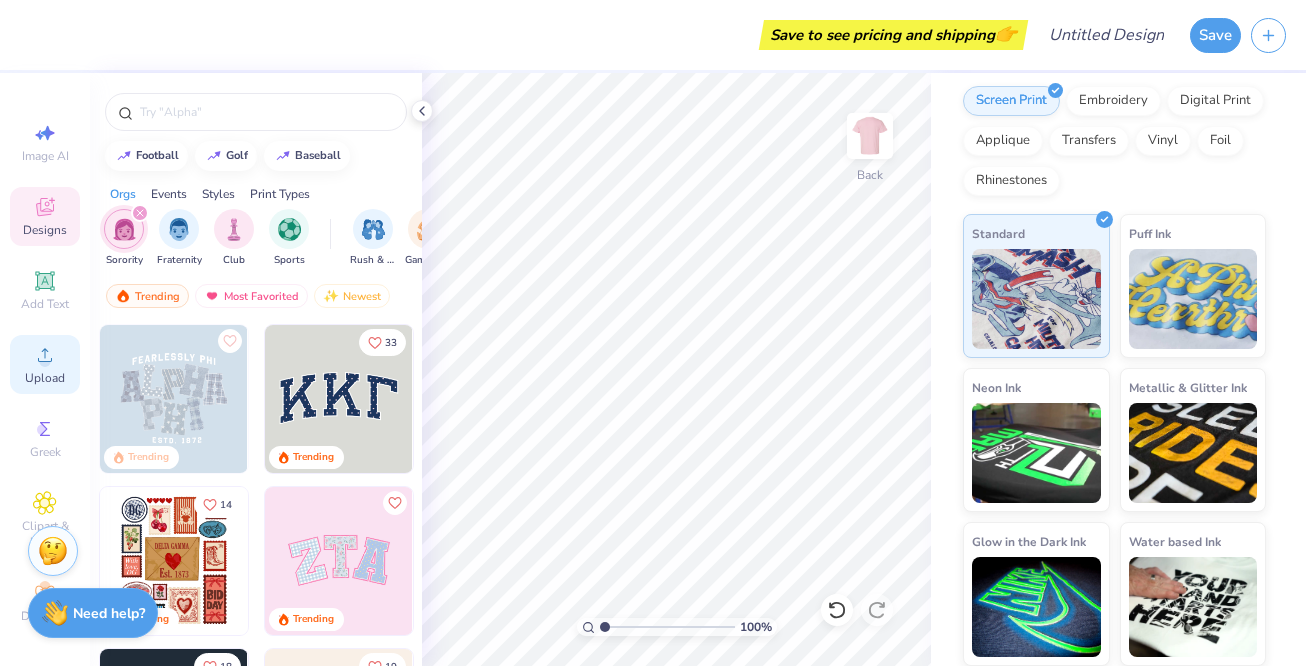 click 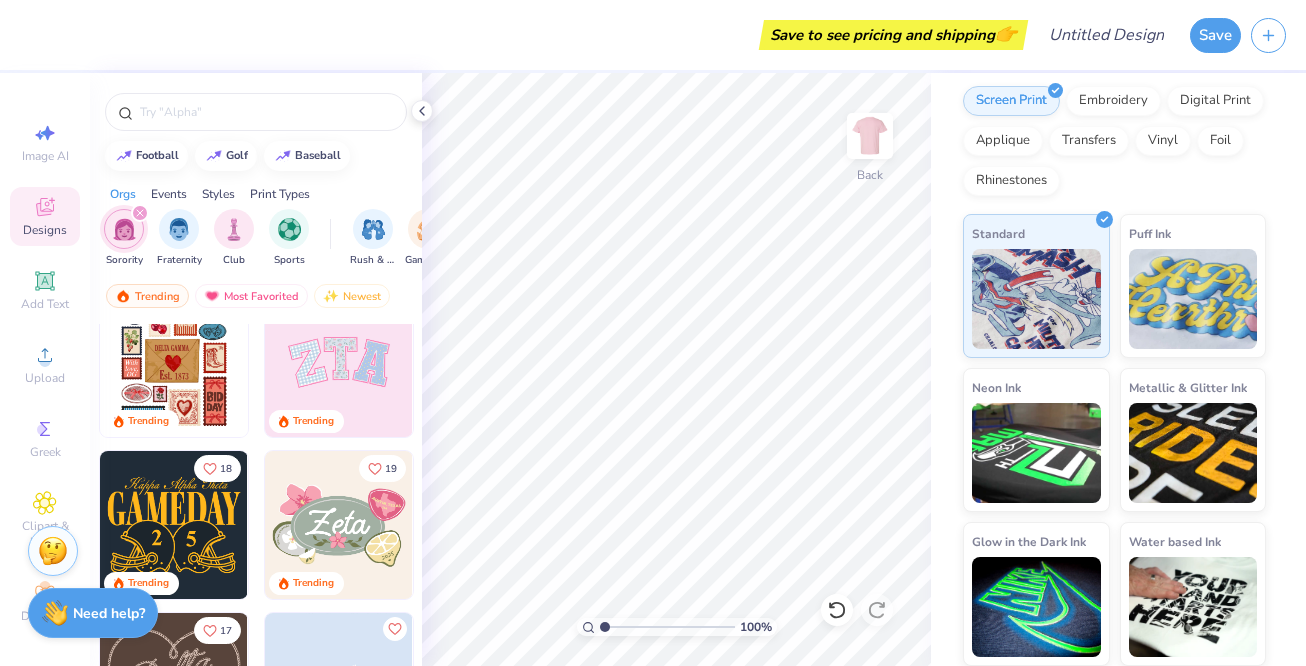 scroll, scrollTop: 200, scrollLeft: 0, axis: vertical 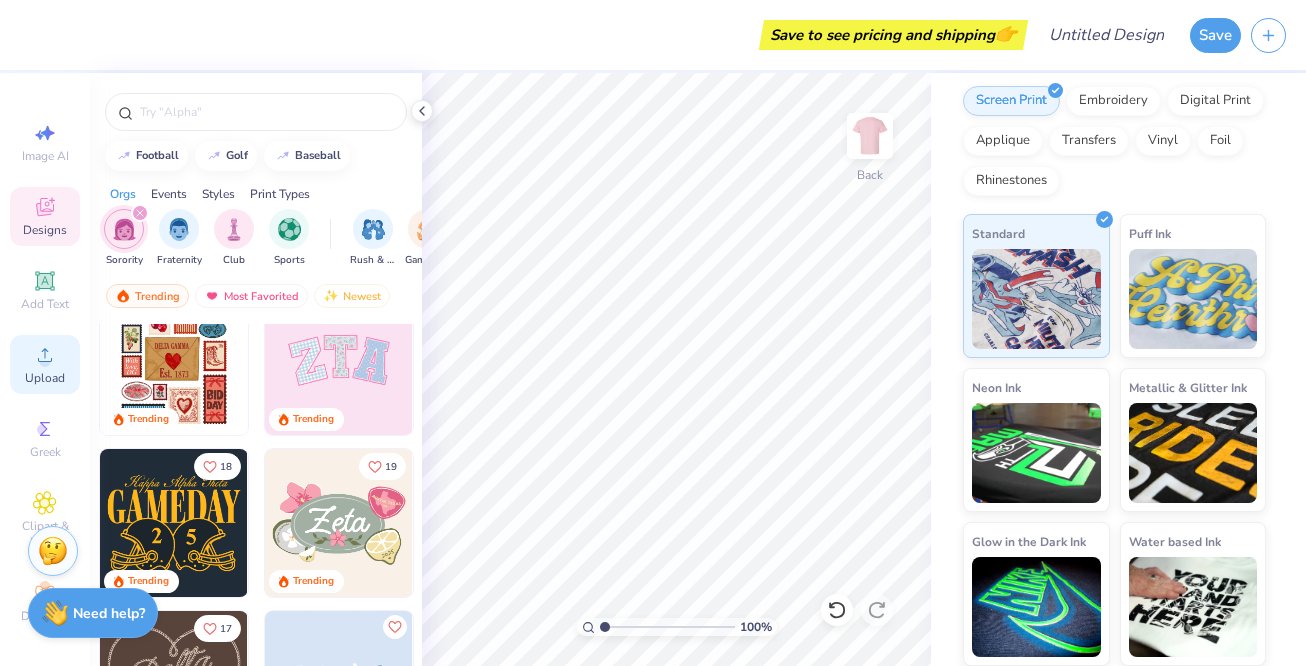 click 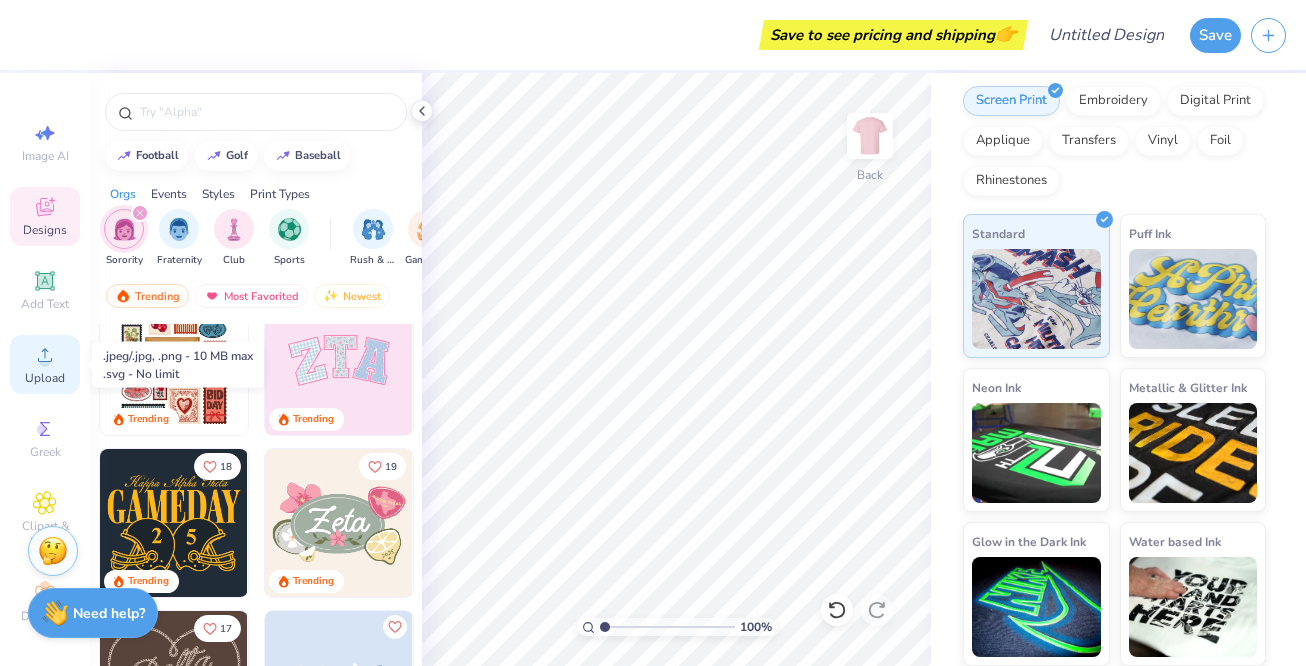 click 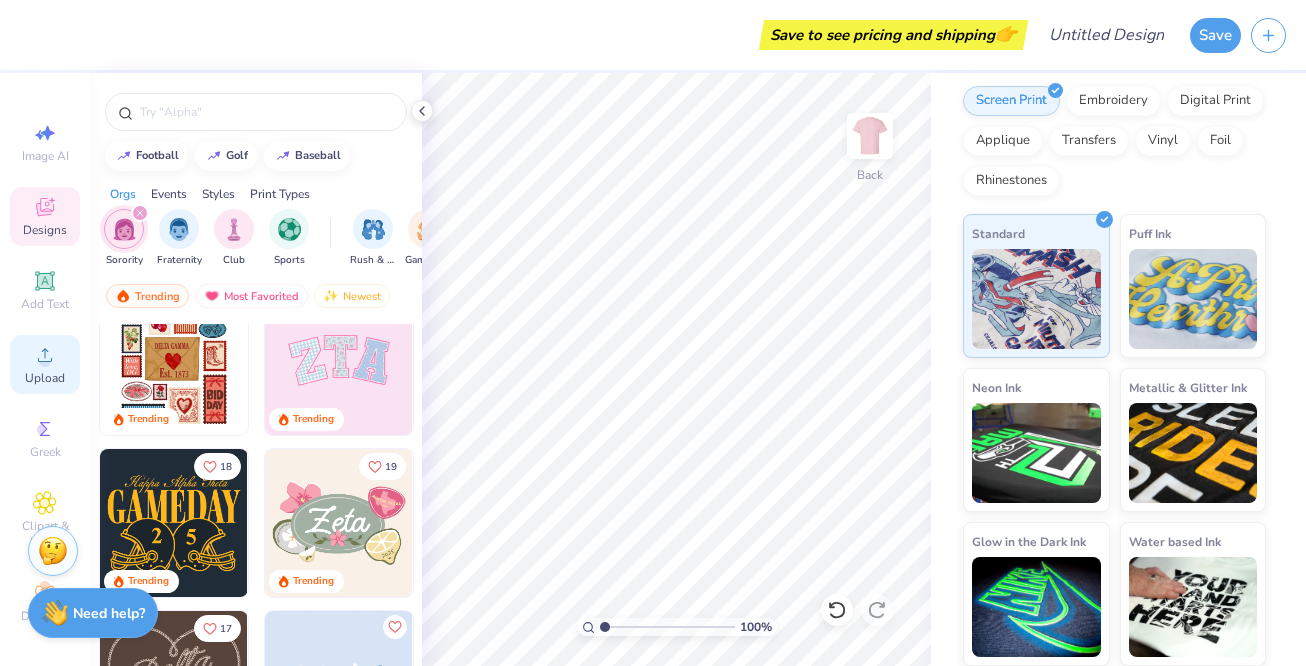 click on "Upload" at bounding box center (45, 364) 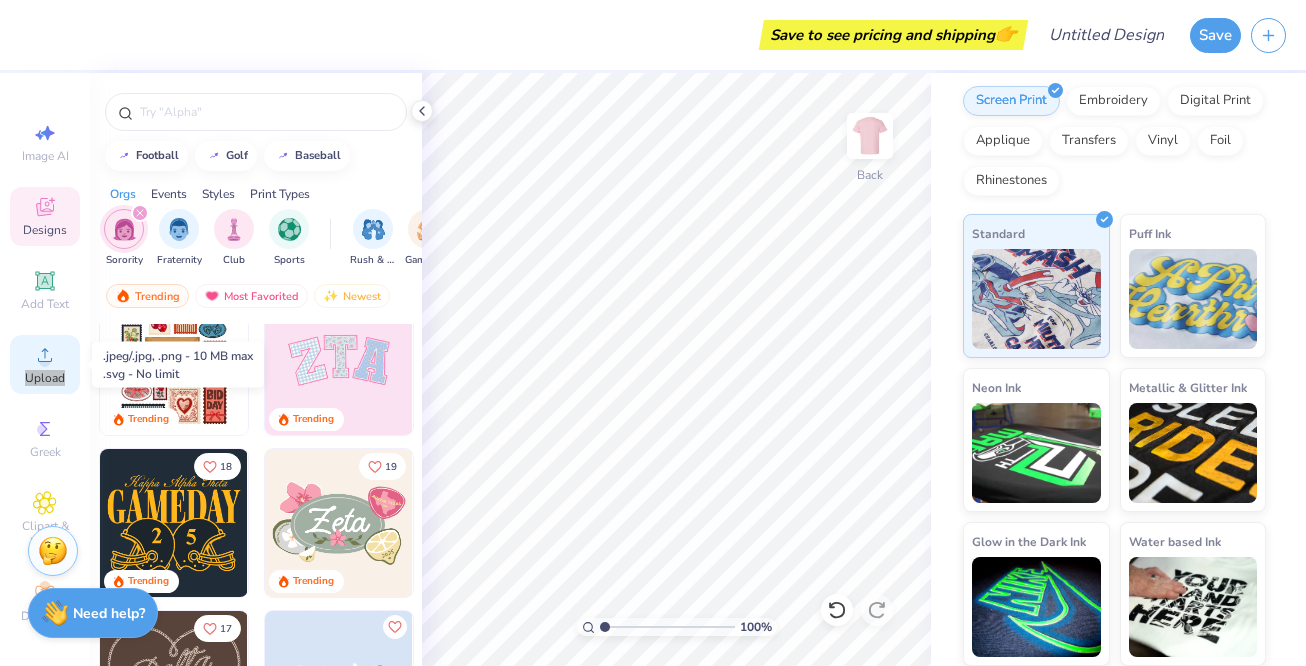 click on "Upload" at bounding box center [45, 364] 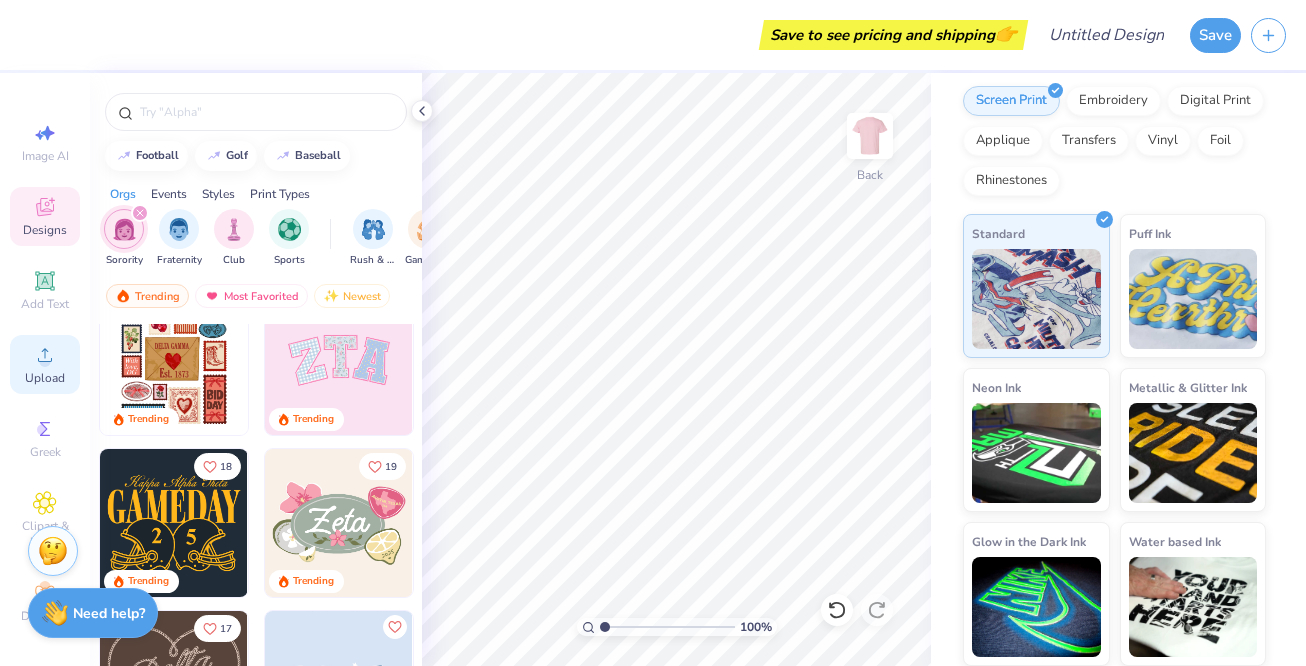 click 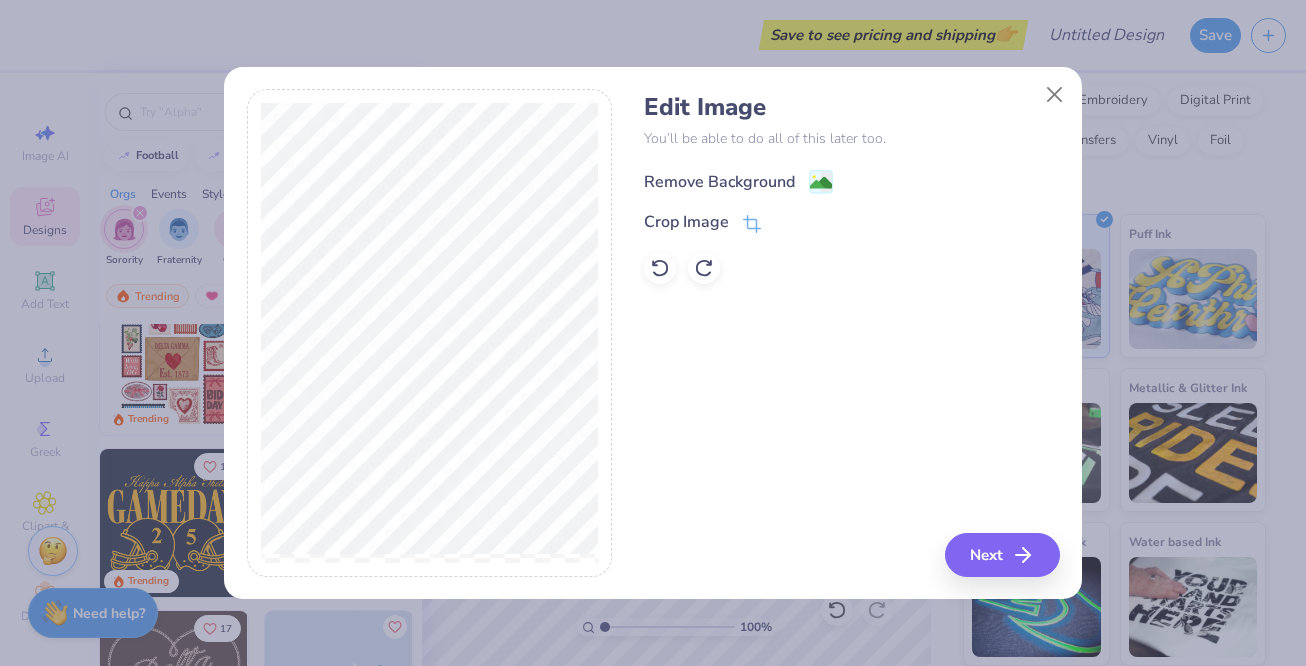 click on "Remove Background" at bounding box center [719, 182] 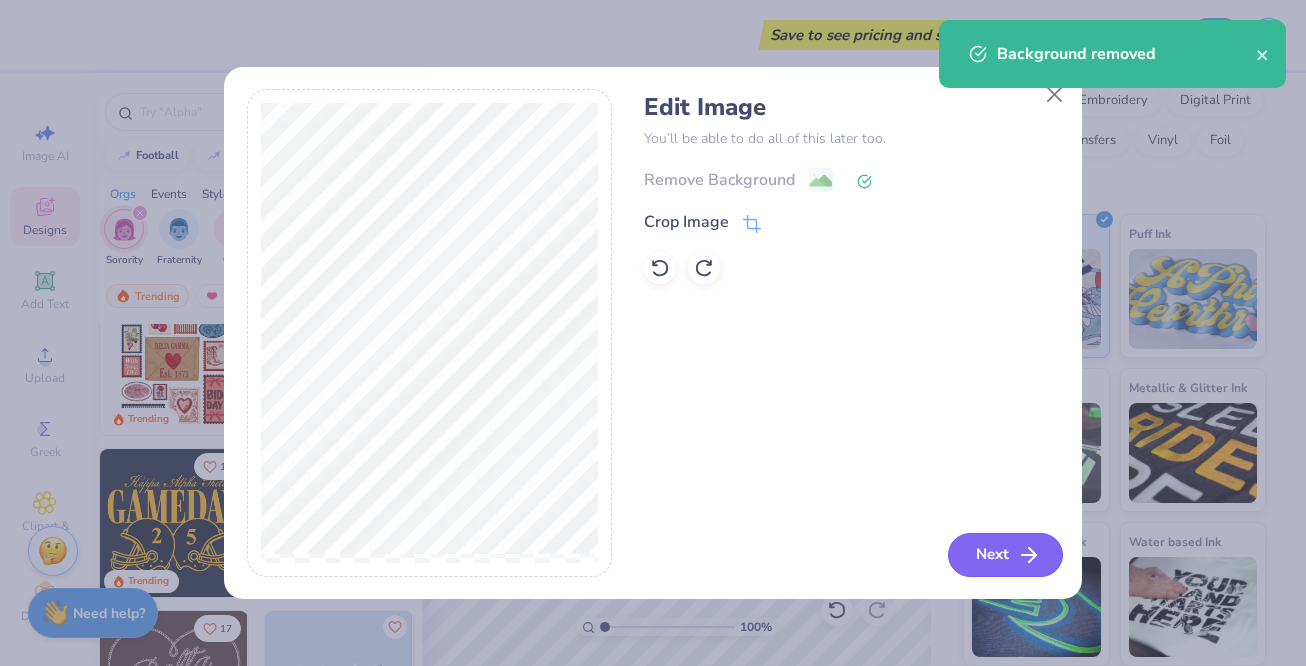click on "Next" at bounding box center (1005, 555) 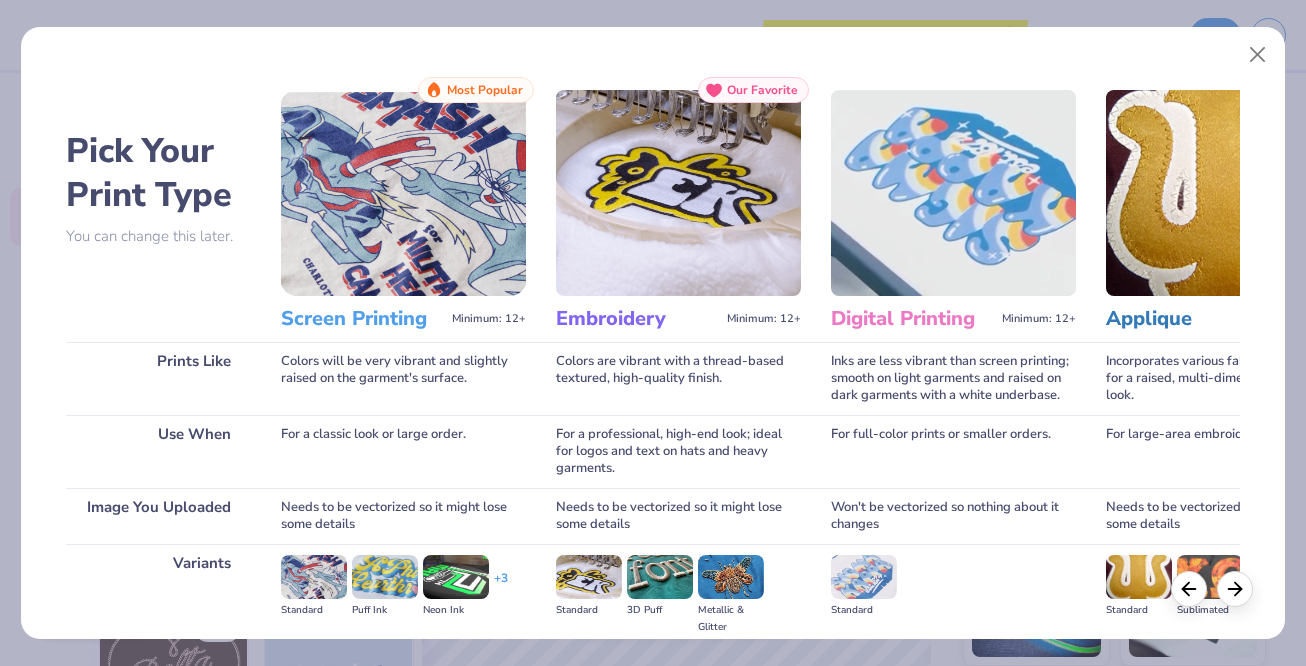click at bounding box center (403, 193) 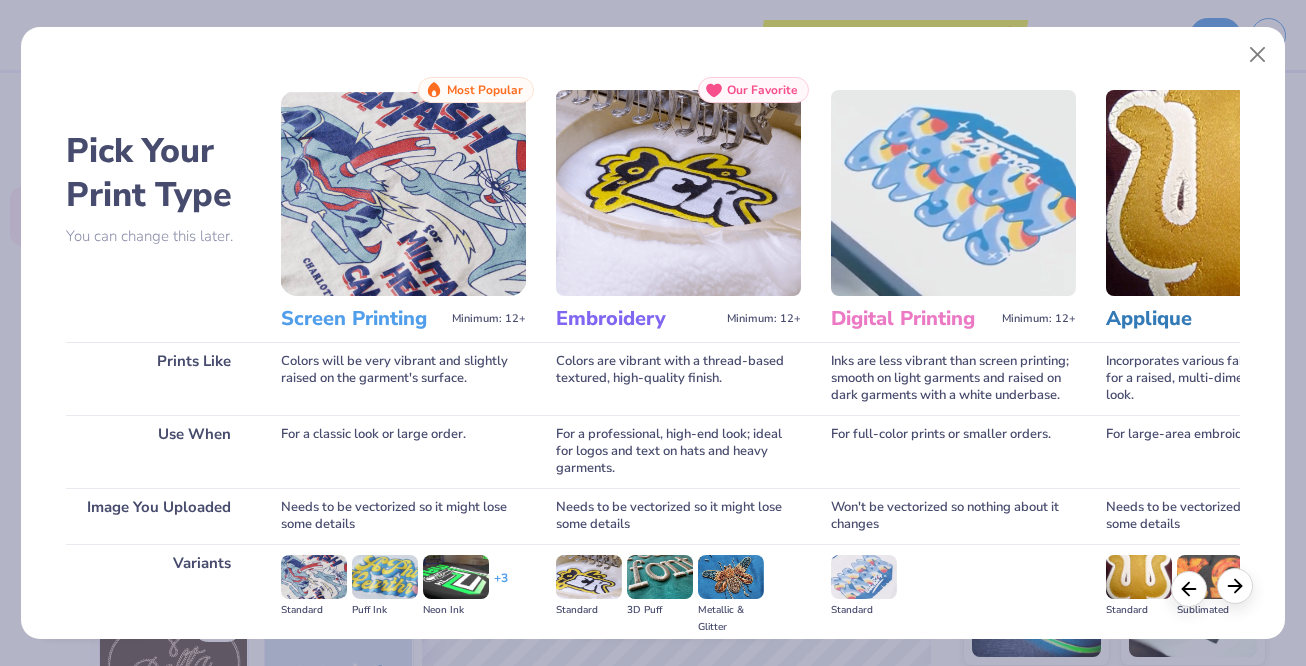click at bounding box center [1235, 586] 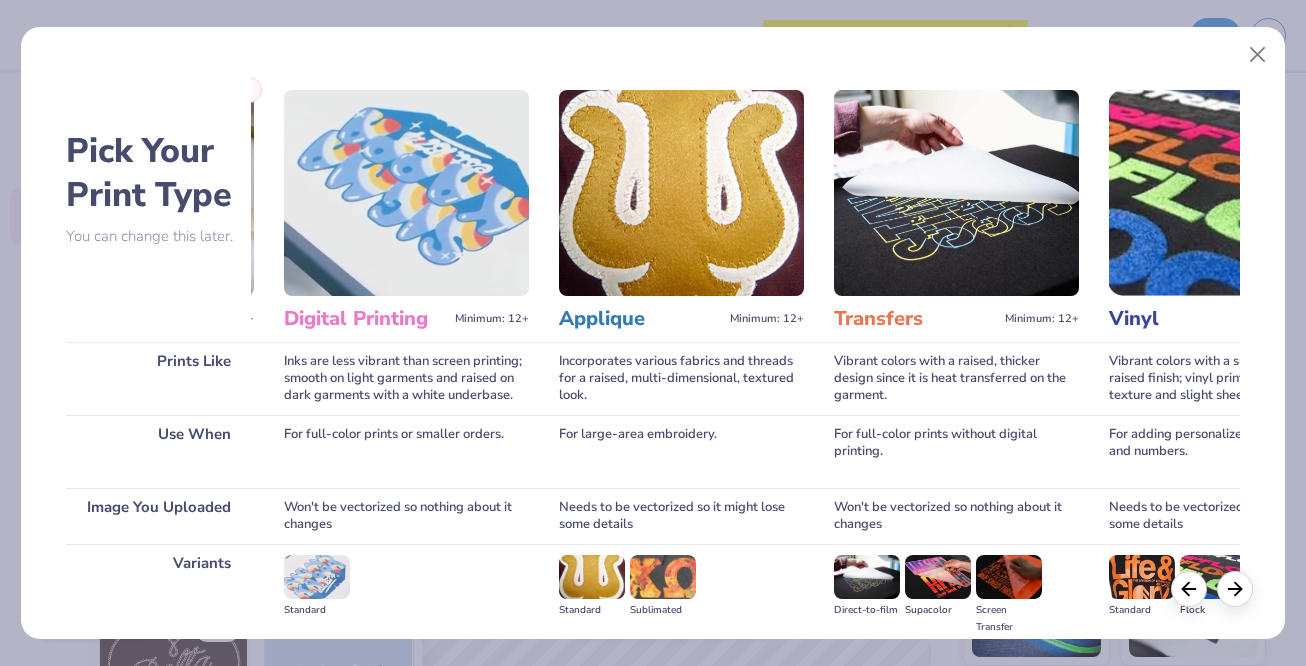 scroll, scrollTop: 0, scrollLeft: 587, axis: horizontal 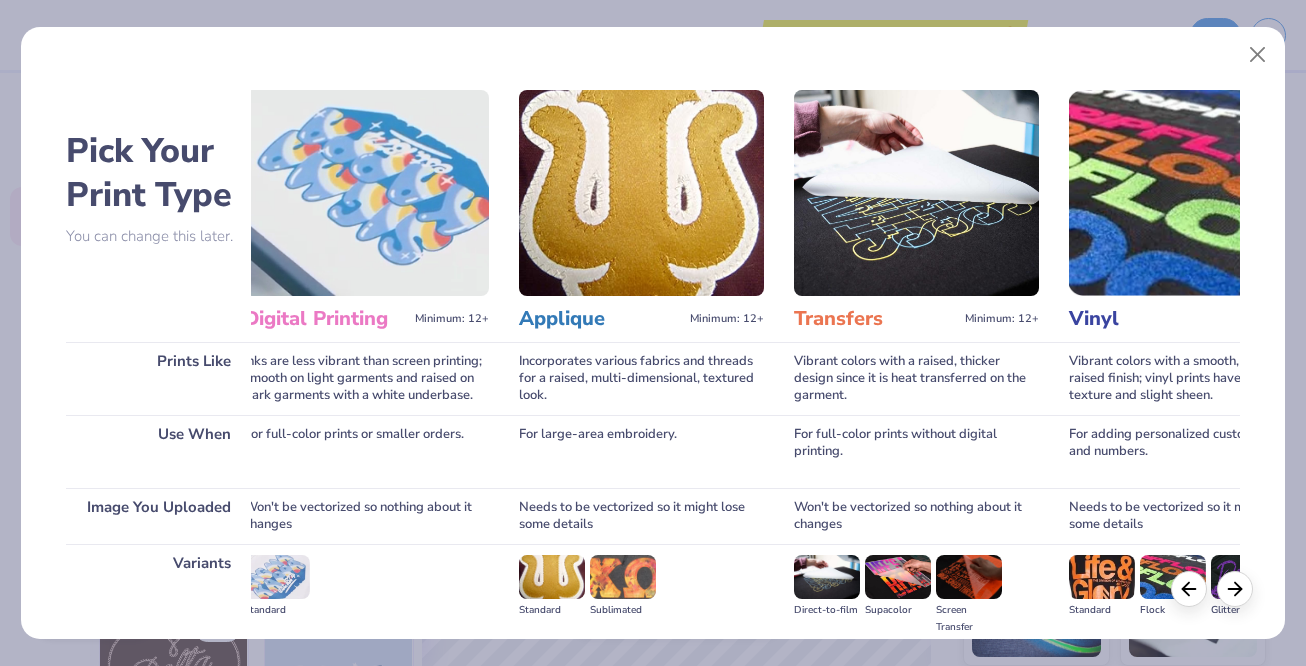 click at bounding box center [1173, 577] 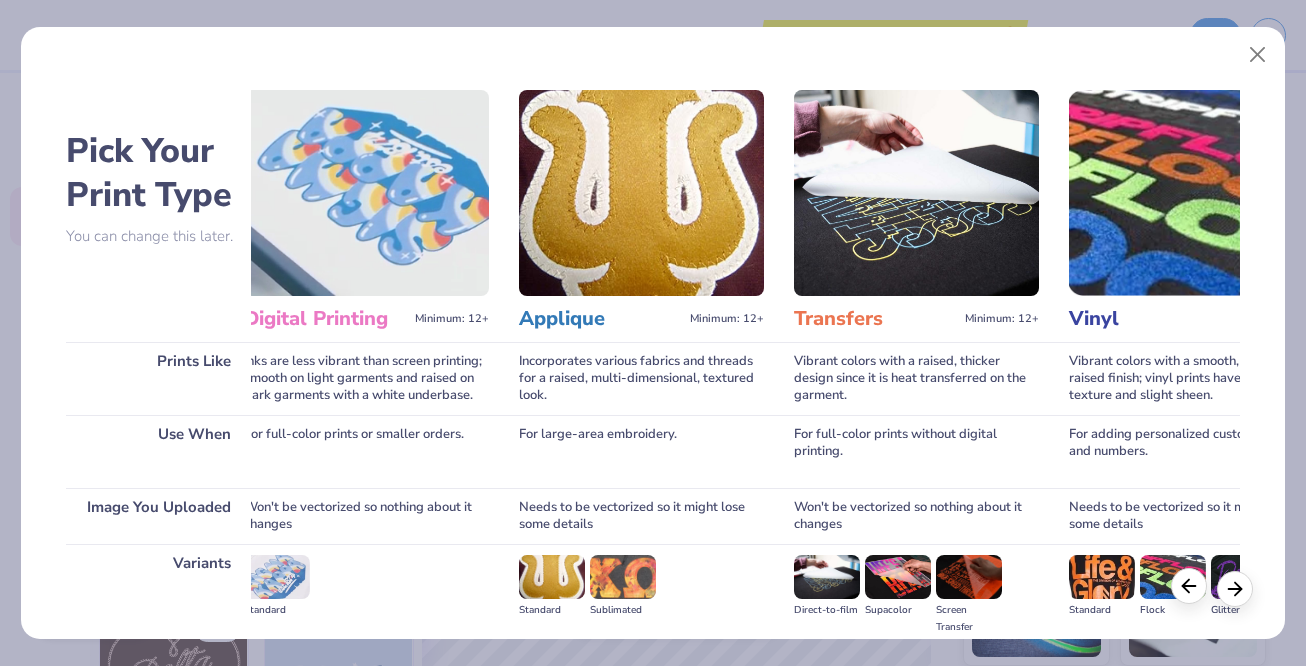 click 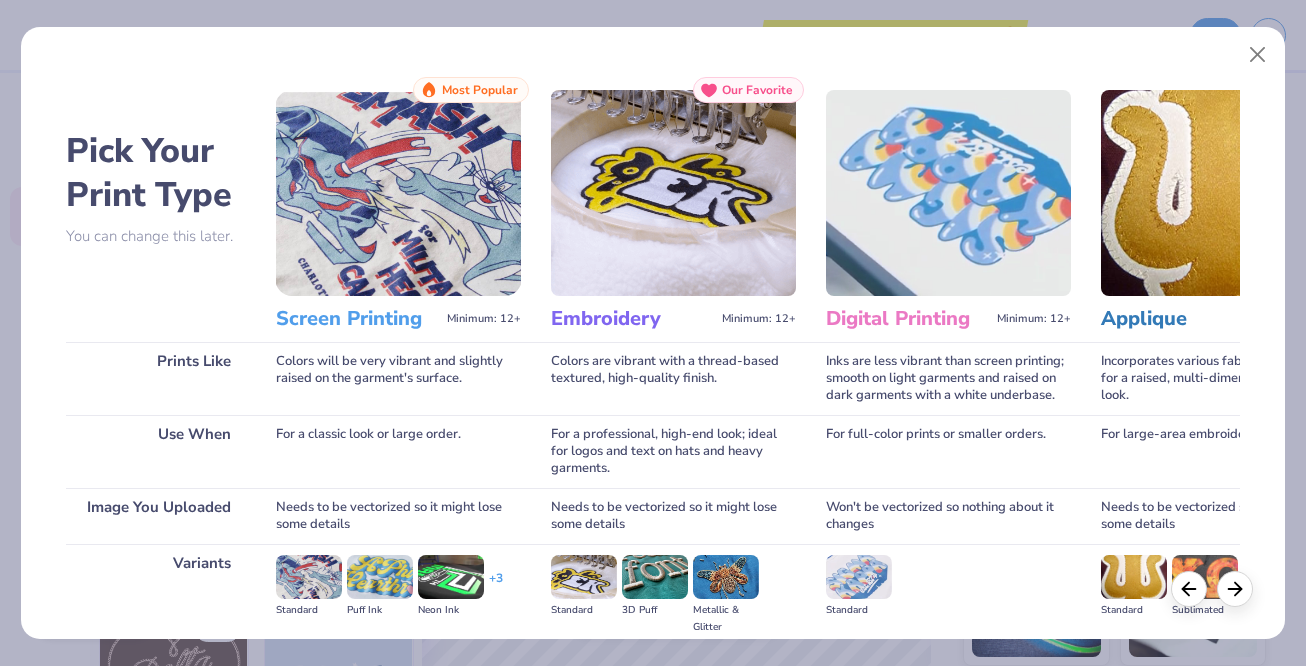 scroll, scrollTop: 0, scrollLeft: 0, axis: both 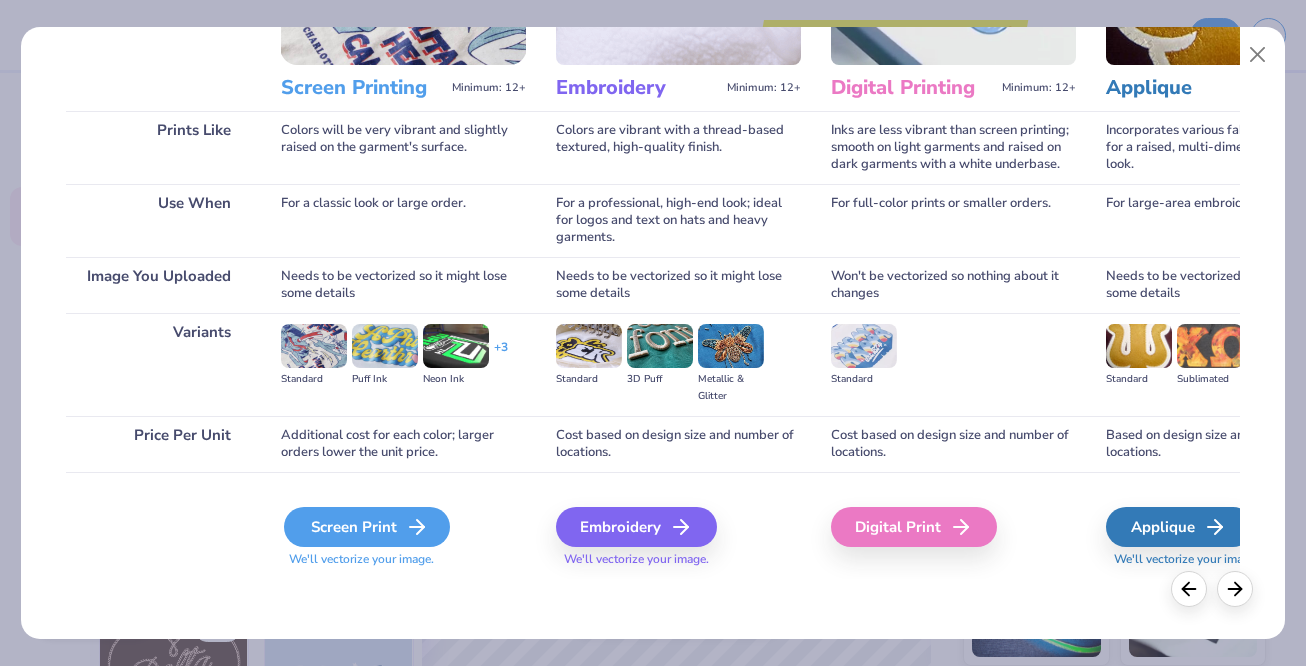 click on "Screen Print" at bounding box center [367, 527] 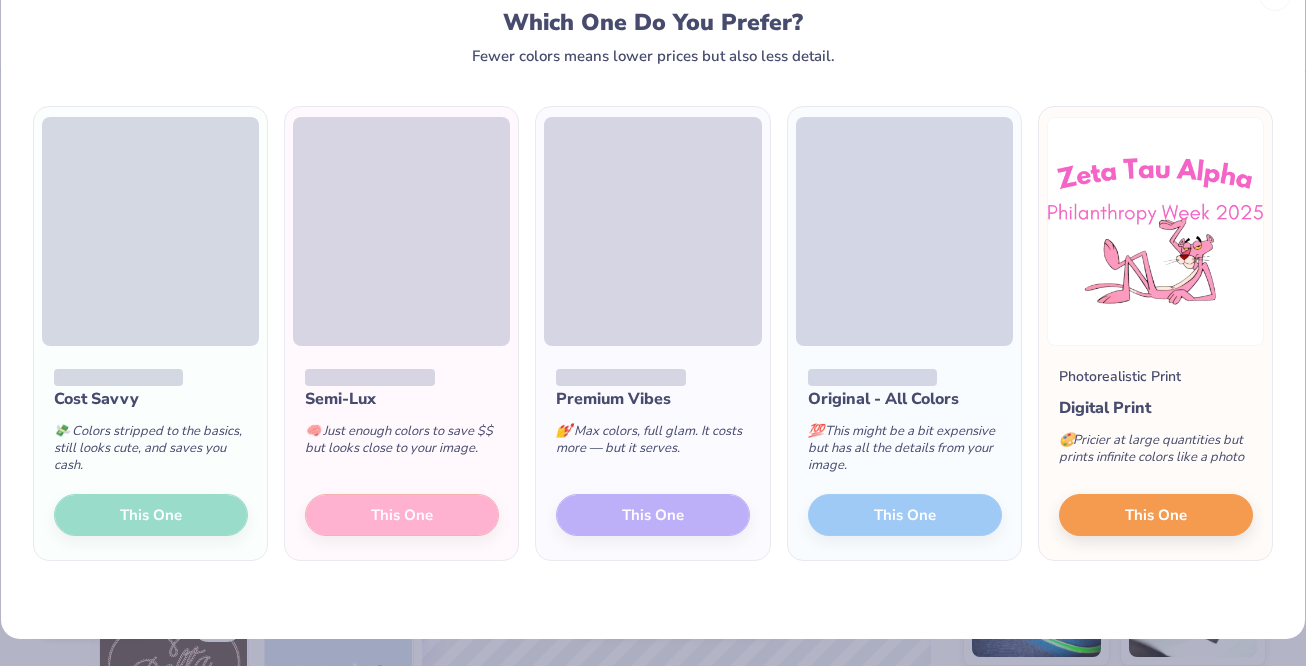 scroll, scrollTop: 60, scrollLeft: 0, axis: vertical 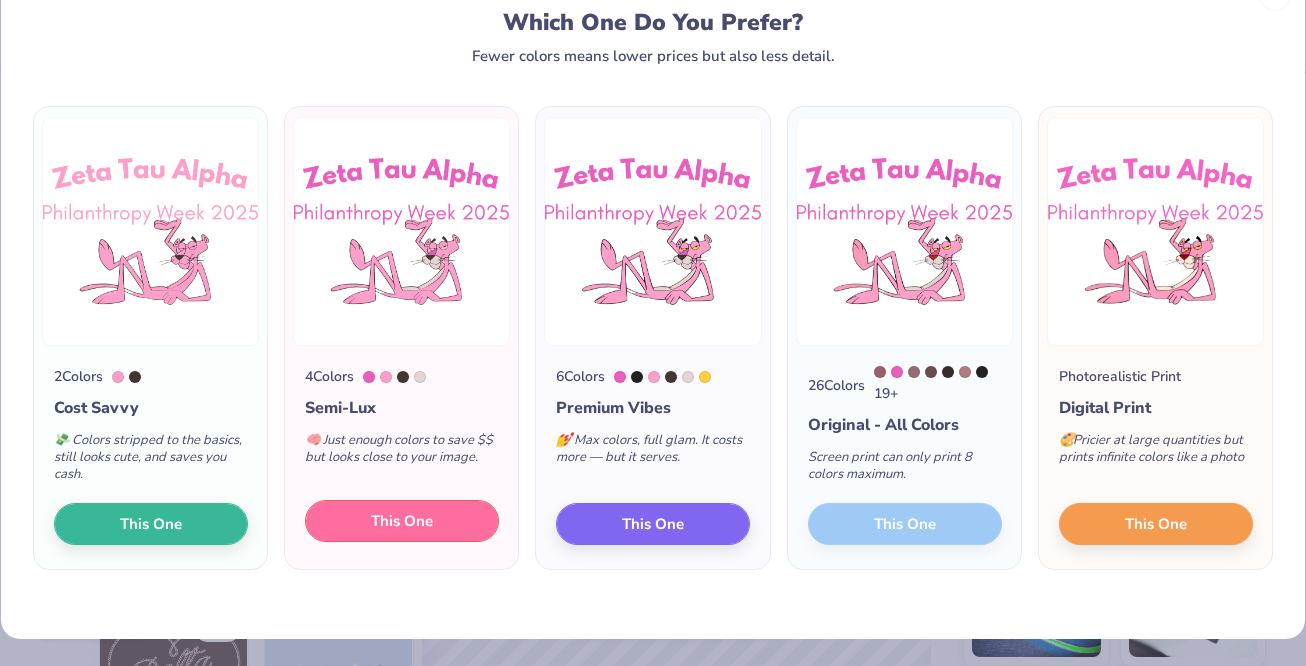 click on "This One" at bounding box center (402, 521) 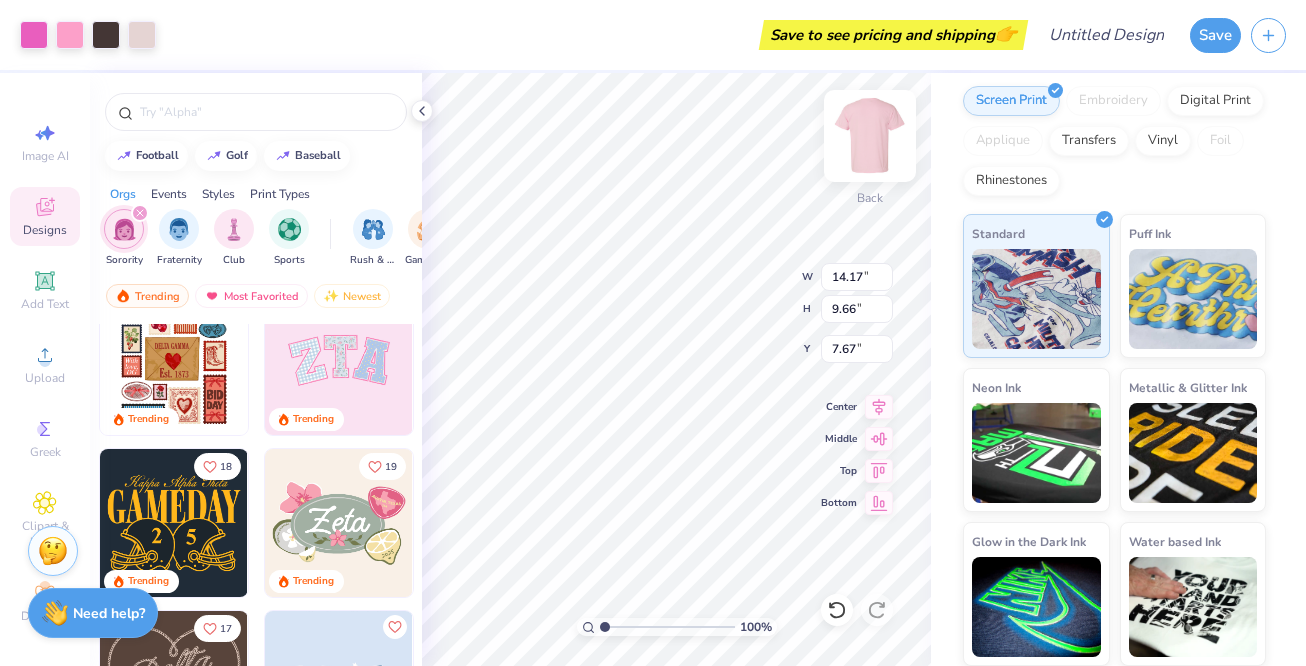 click at bounding box center [870, 136] 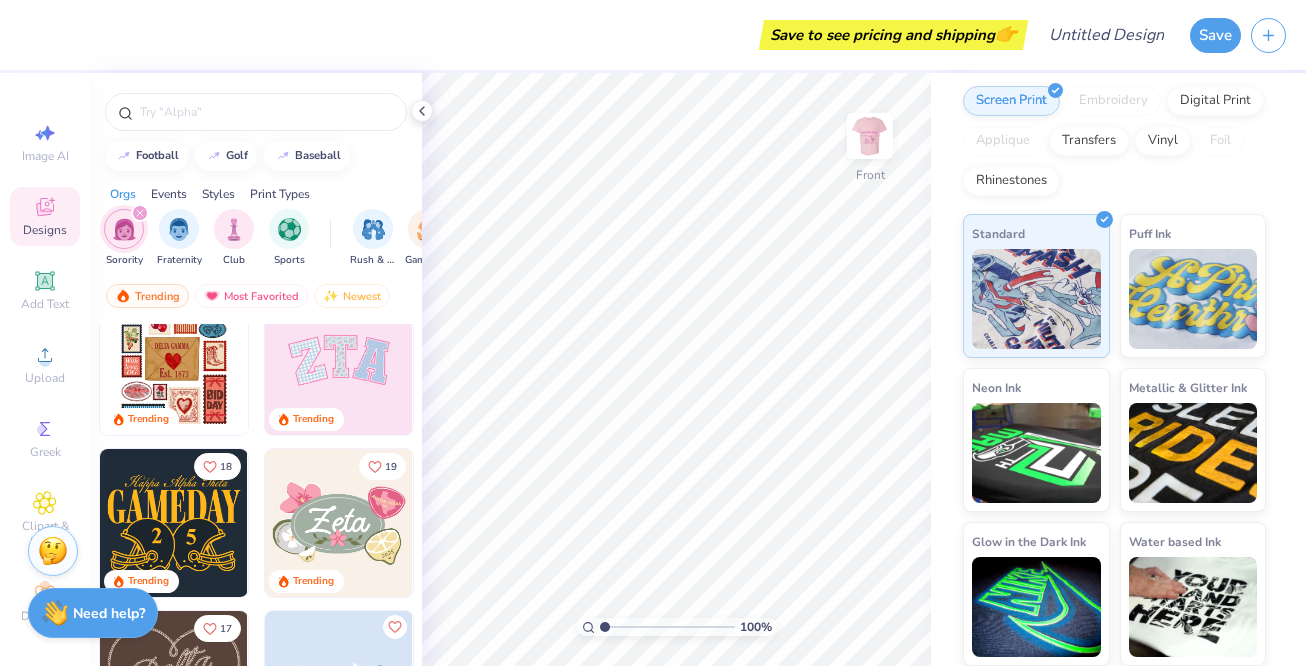 click at bounding box center (870, 136) 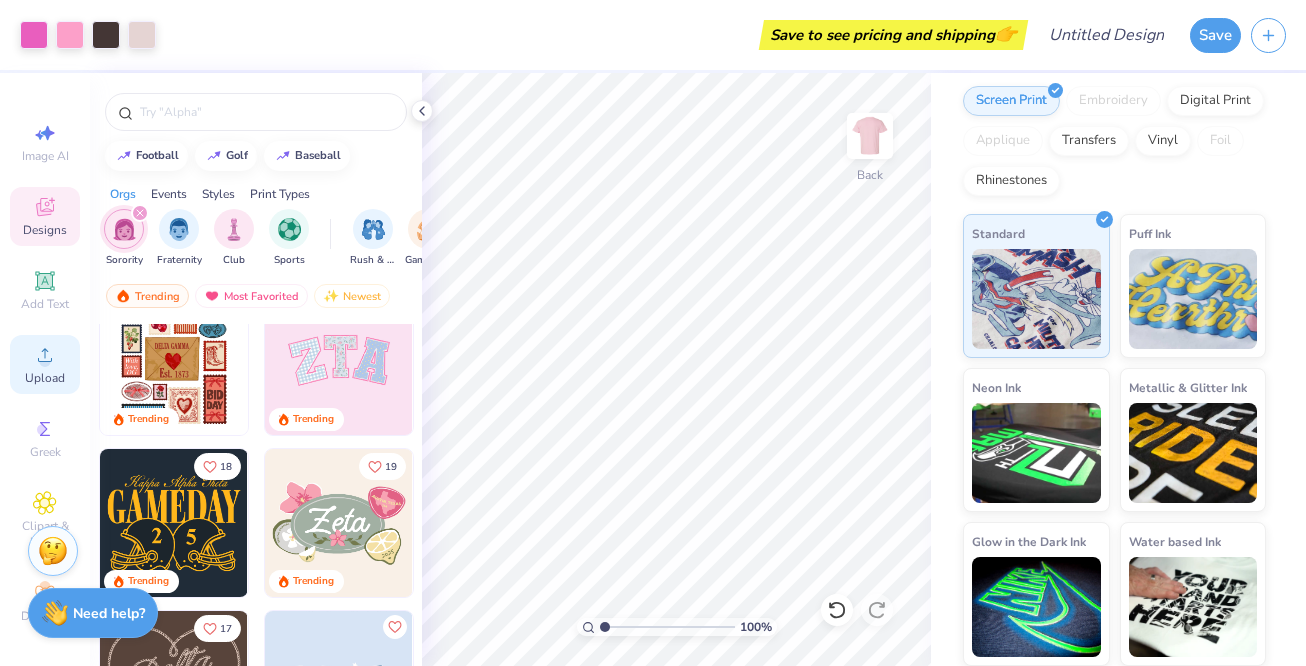 click on "Upload" at bounding box center (45, 378) 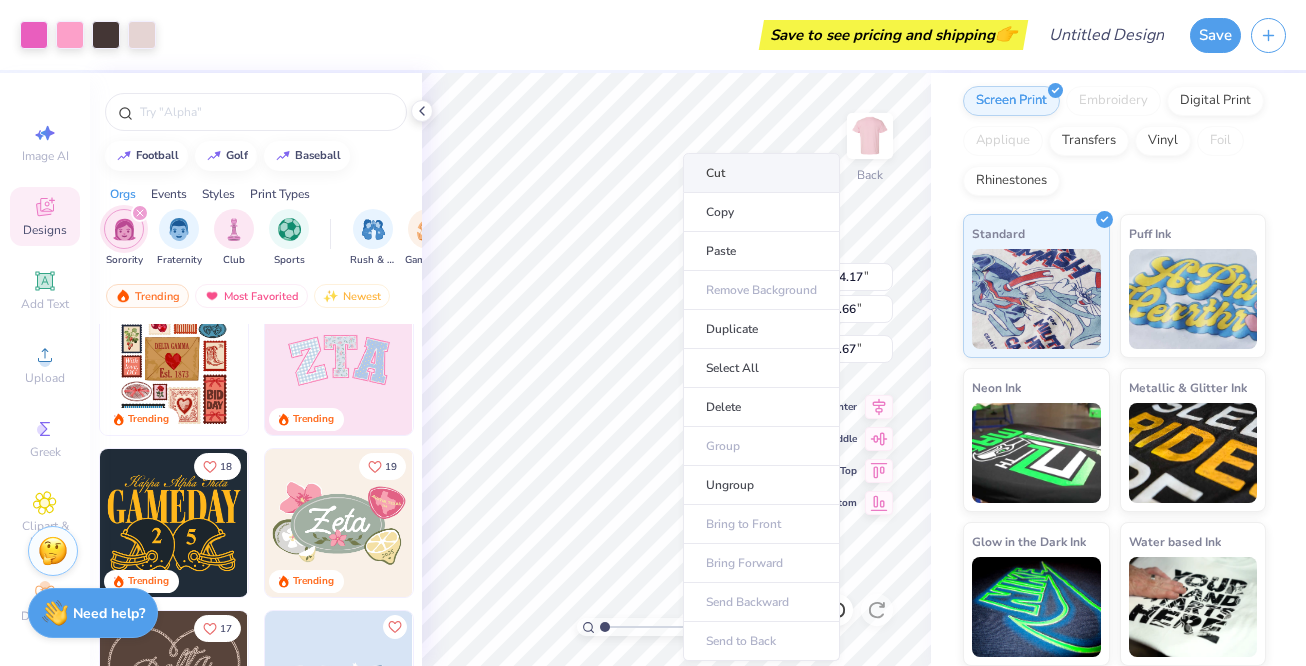 click on "Cut" at bounding box center [761, 173] 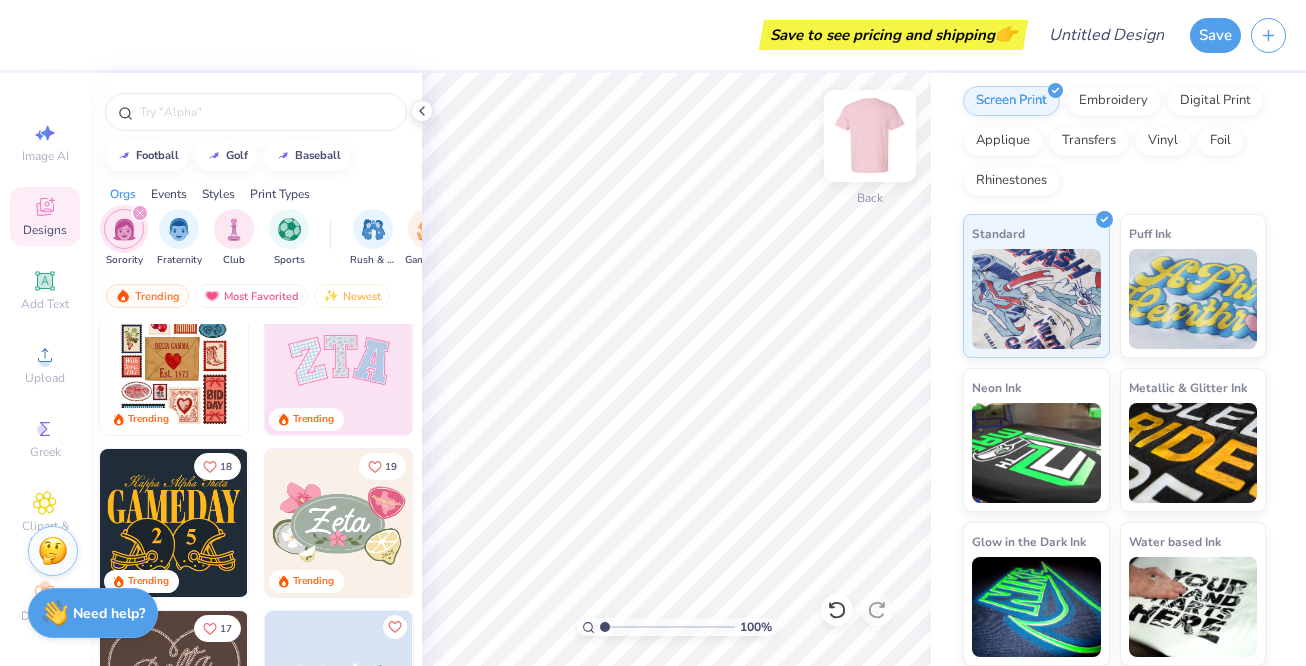 click at bounding box center (870, 136) 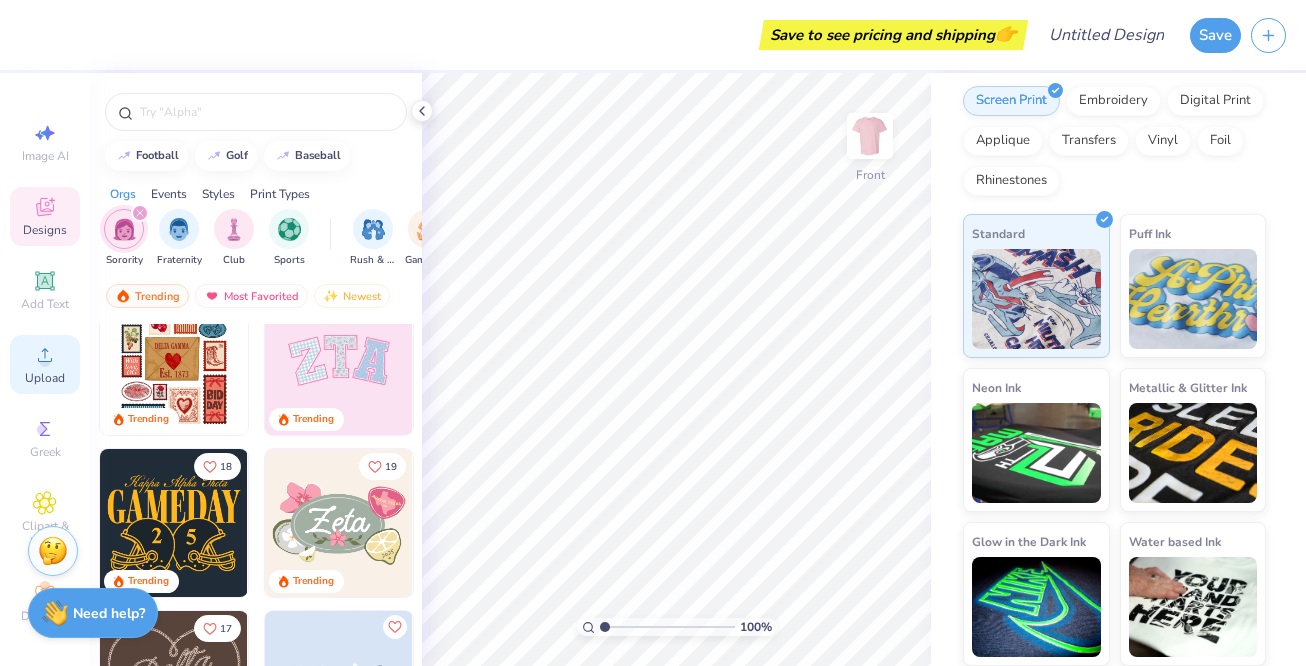 click 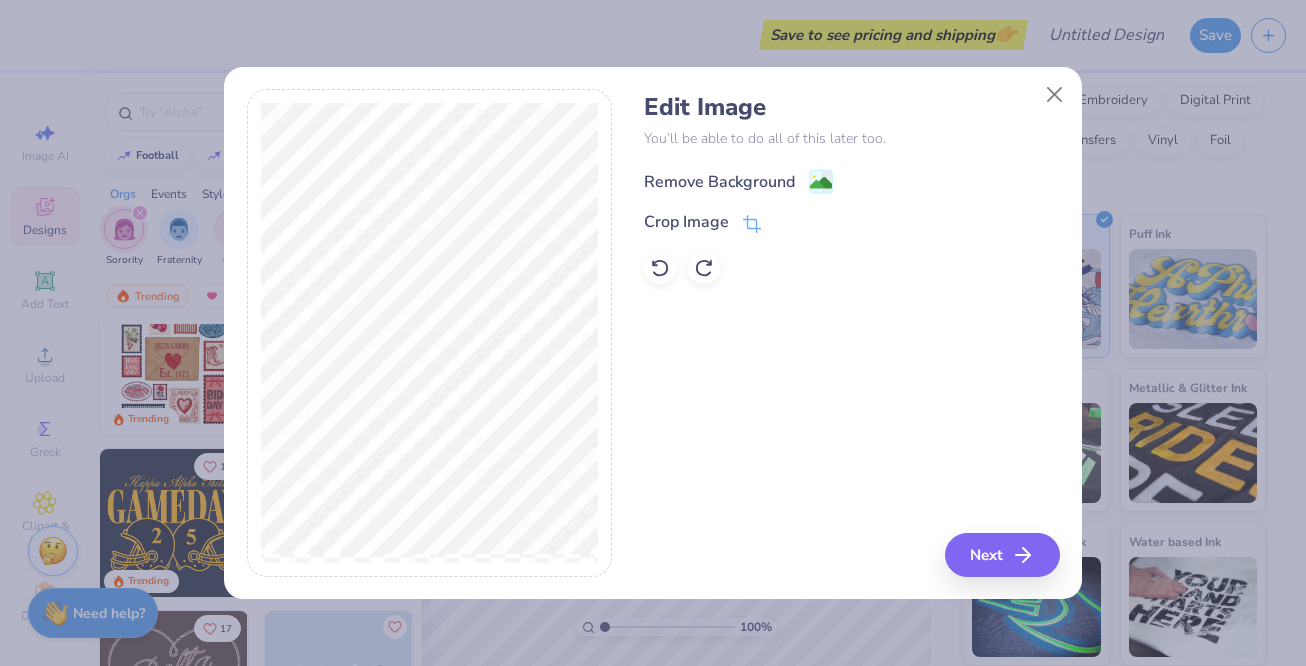 click on "Remove Background" at bounding box center [719, 182] 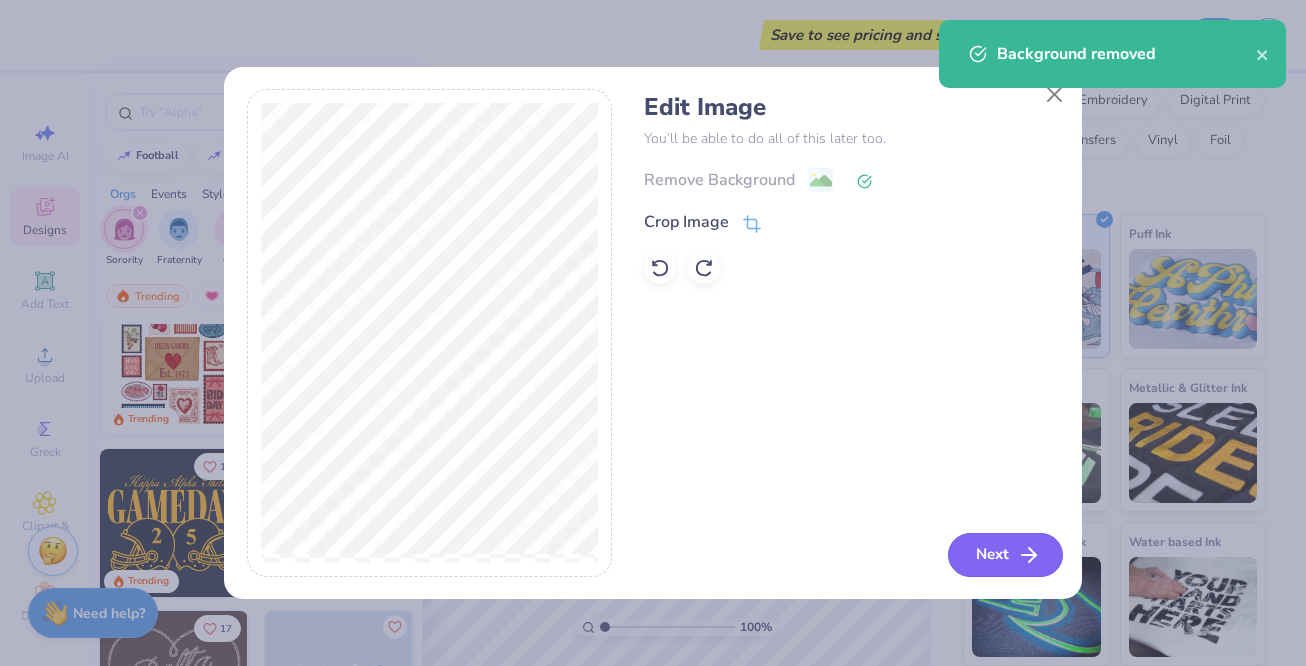 click on "Next" at bounding box center (1005, 555) 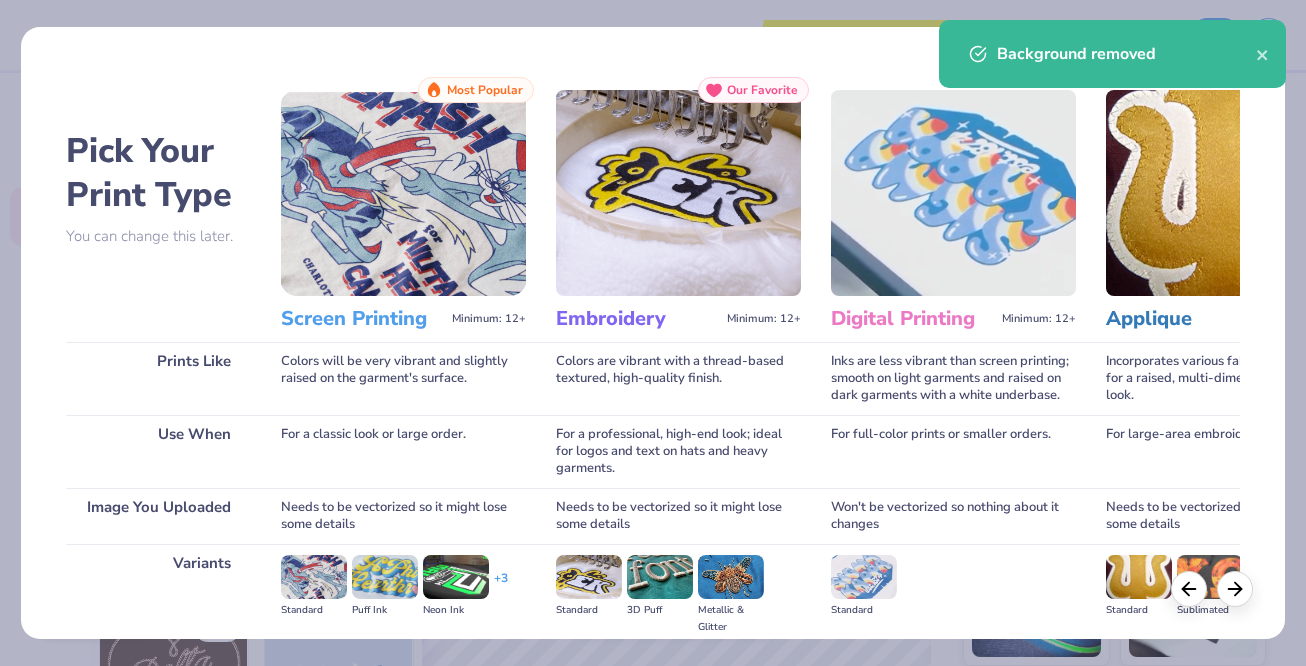 scroll, scrollTop: 231, scrollLeft: 0, axis: vertical 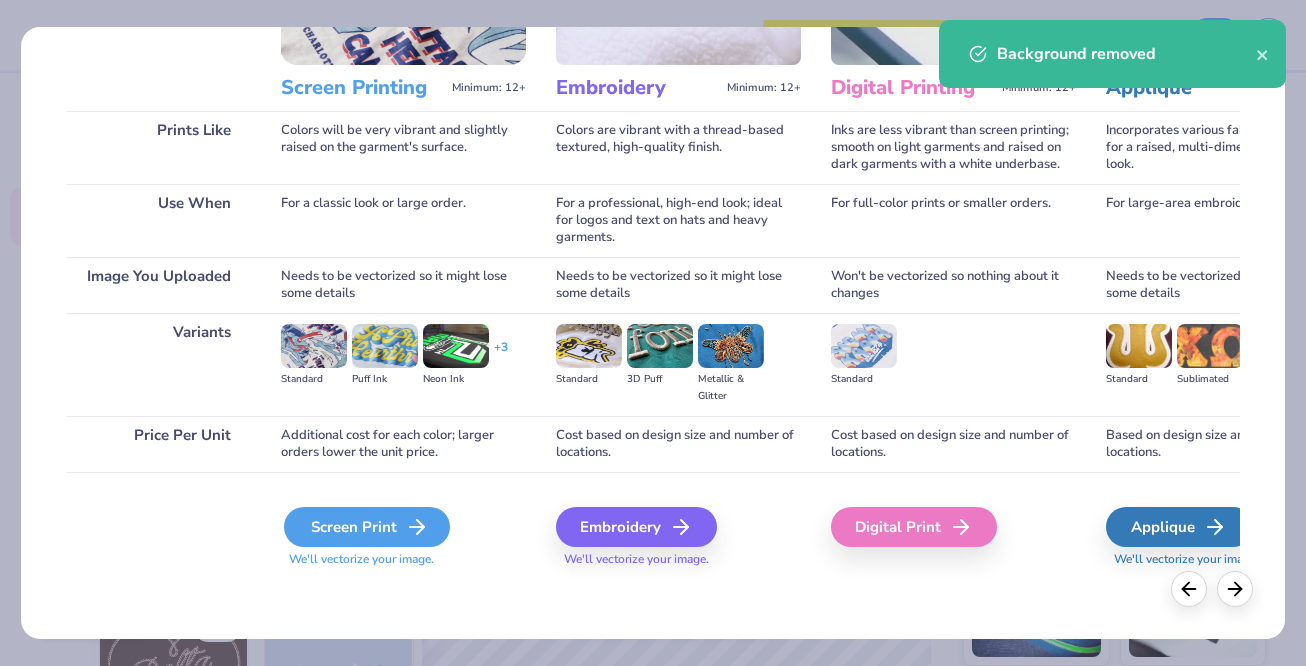 click on "Screen Print" at bounding box center (367, 527) 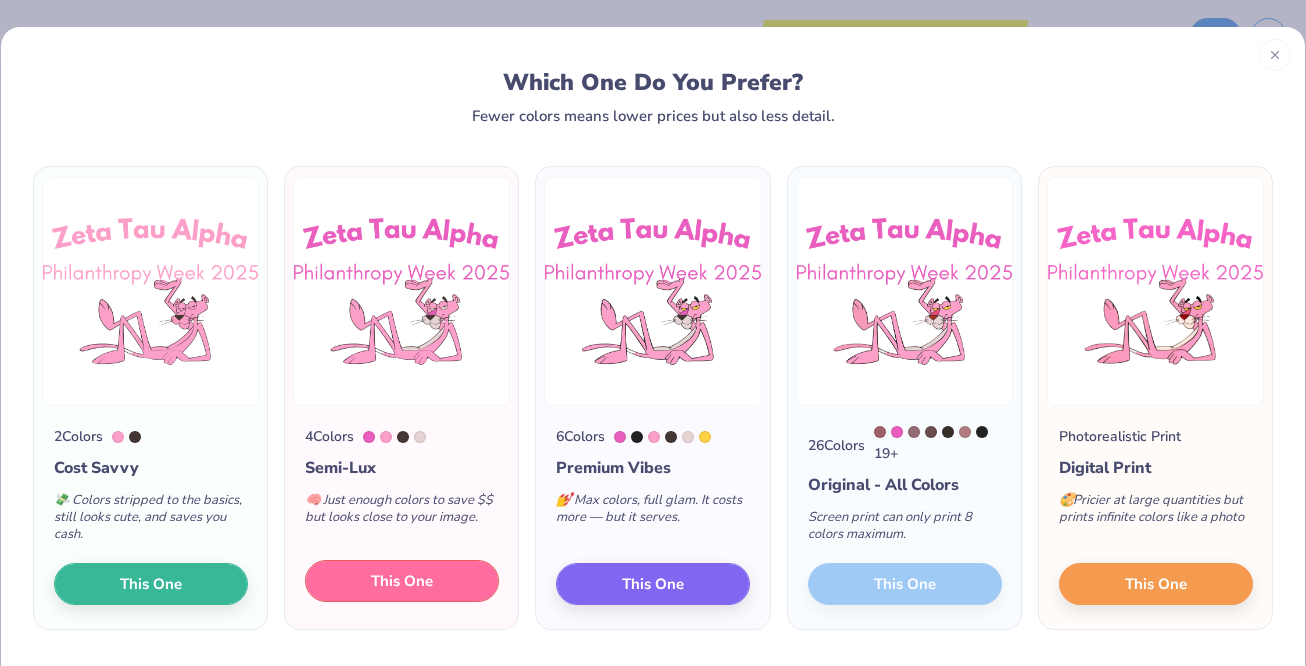 click on "This One" at bounding box center (402, 581) 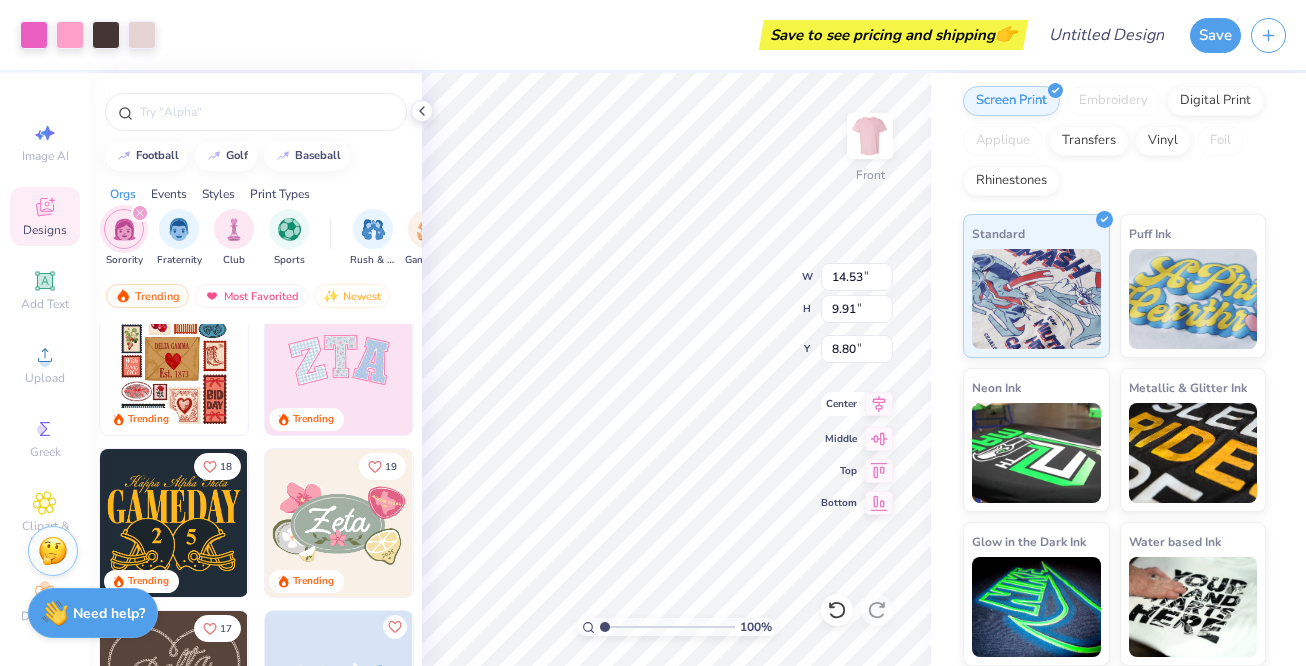 click on "Center" at bounding box center (839, 404) 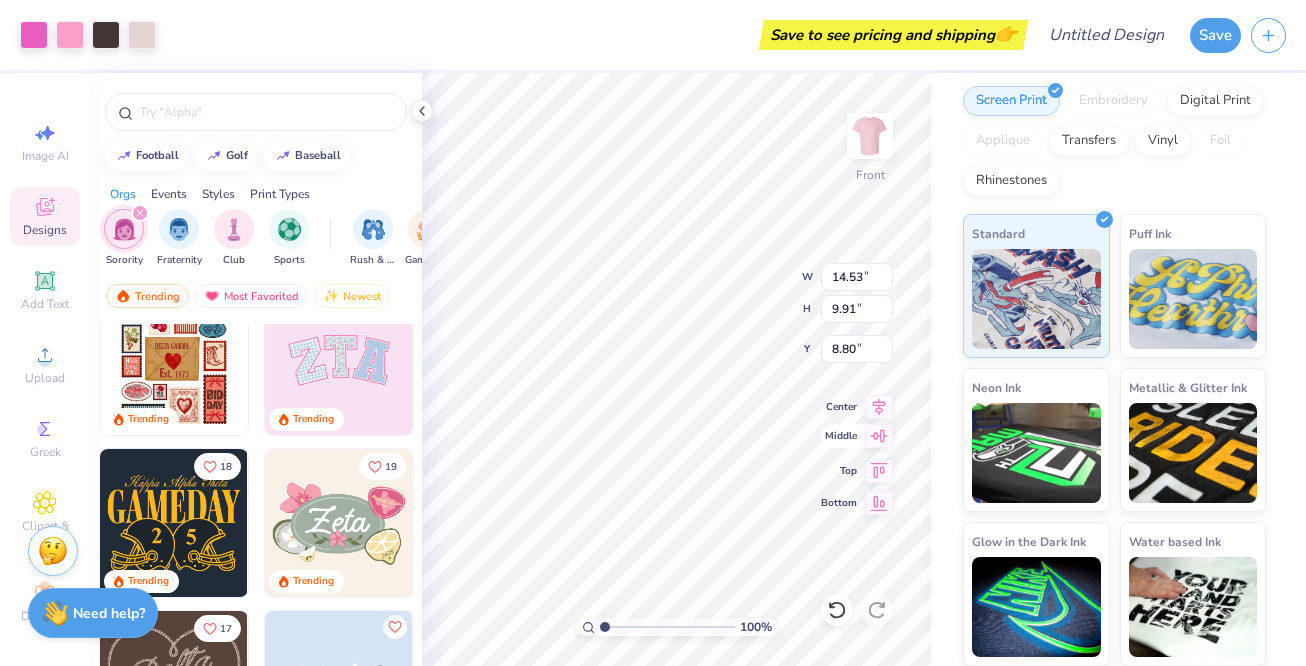 click 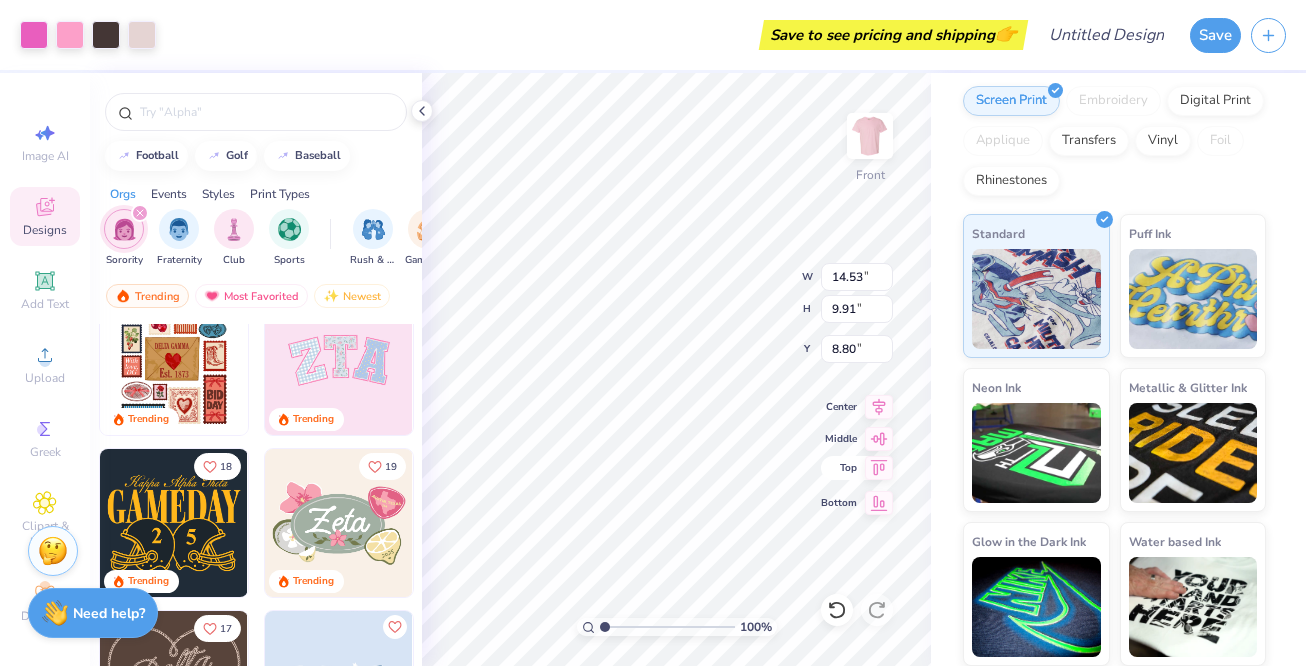 click 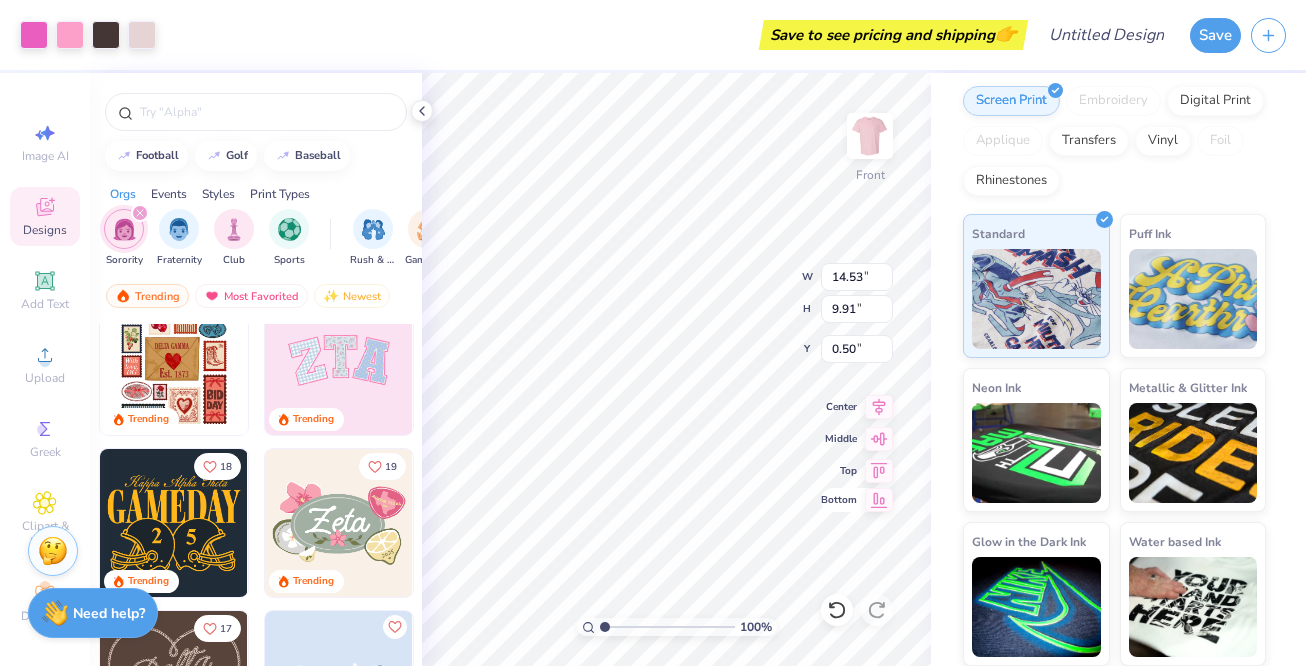 click 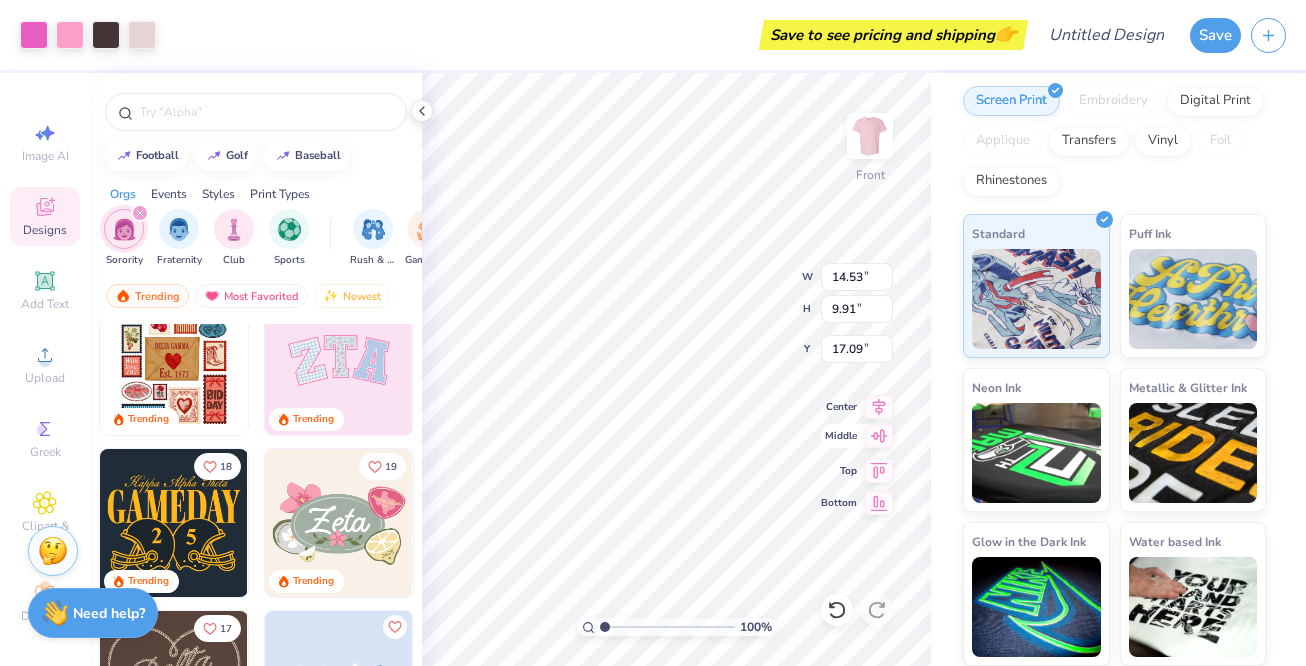 click 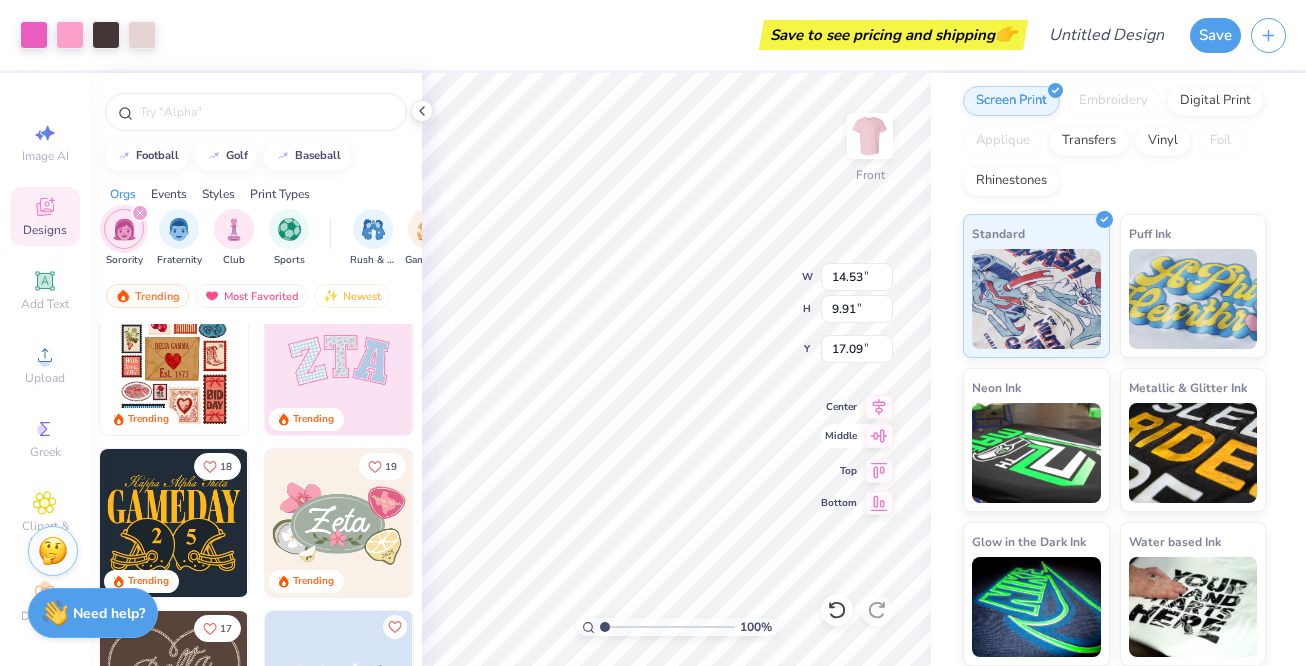 type on "8.80" 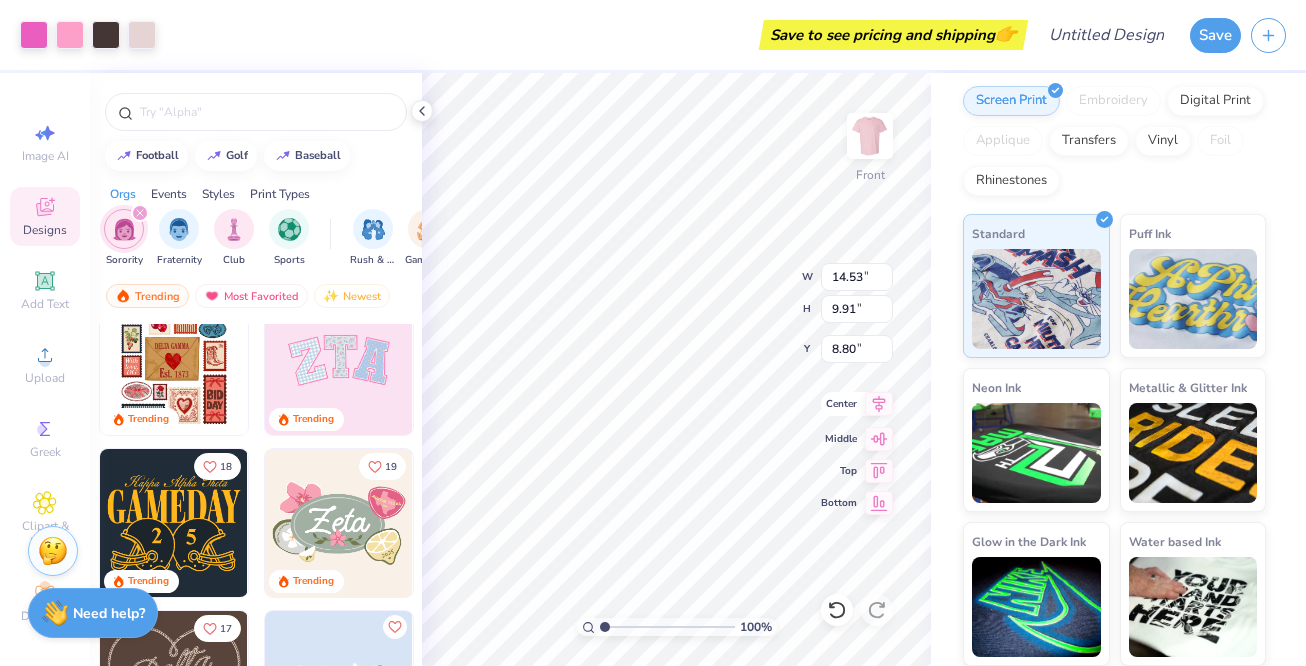 click 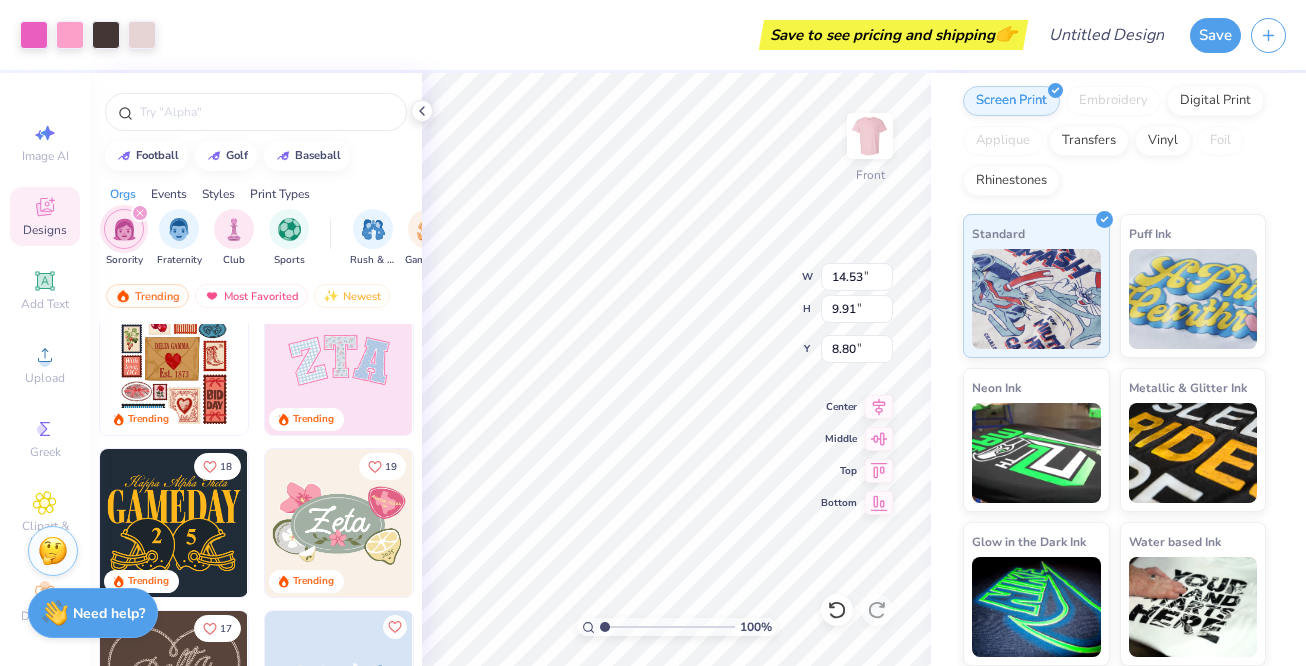 type on "4.69" 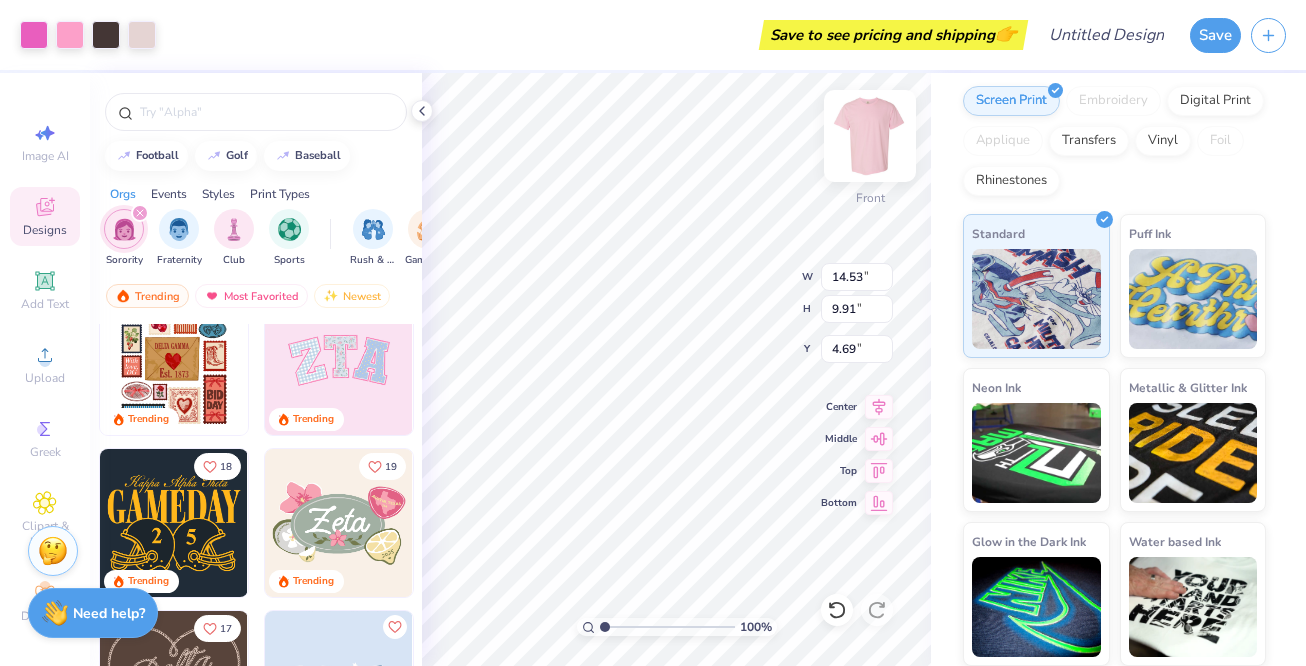 type on "4.66" 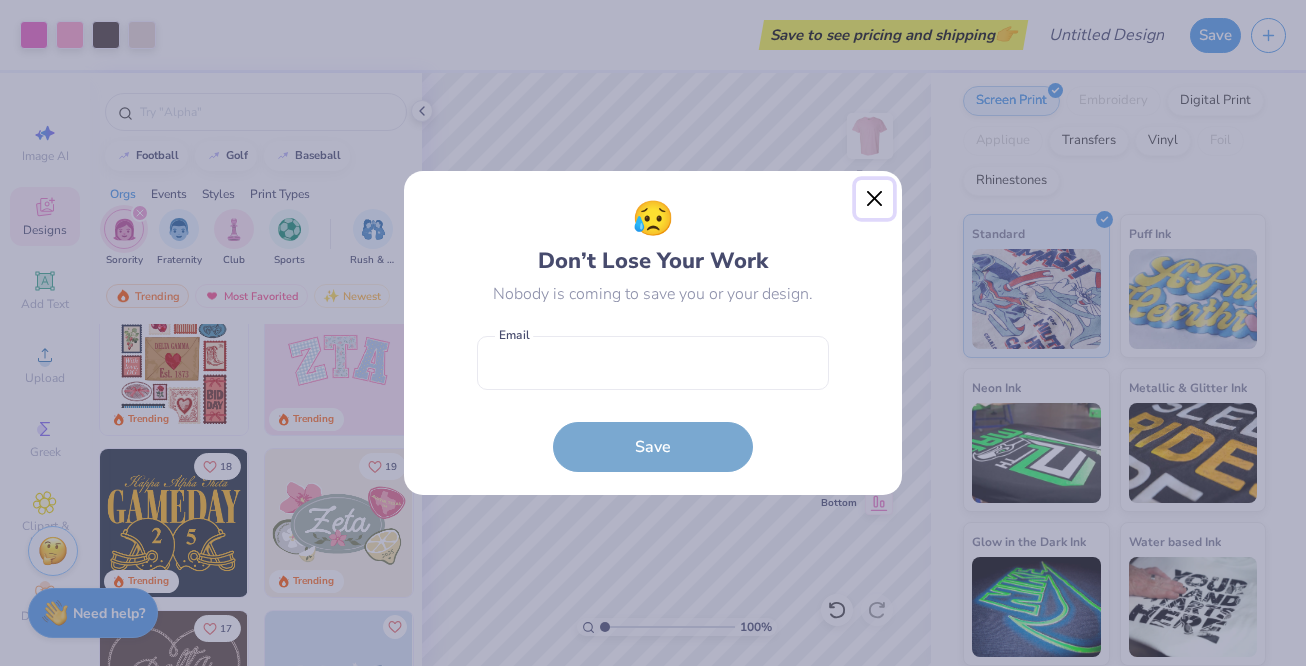 click at bounding box center (875, 199) 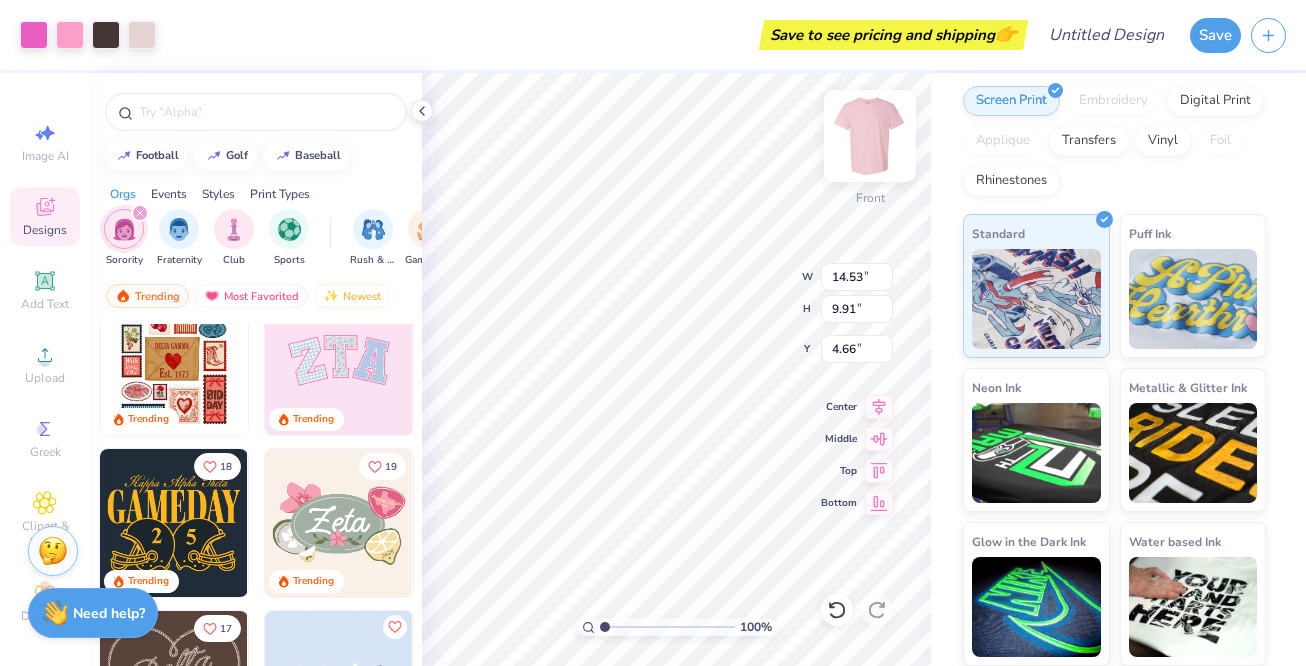 click at bounding box center (870, 136) 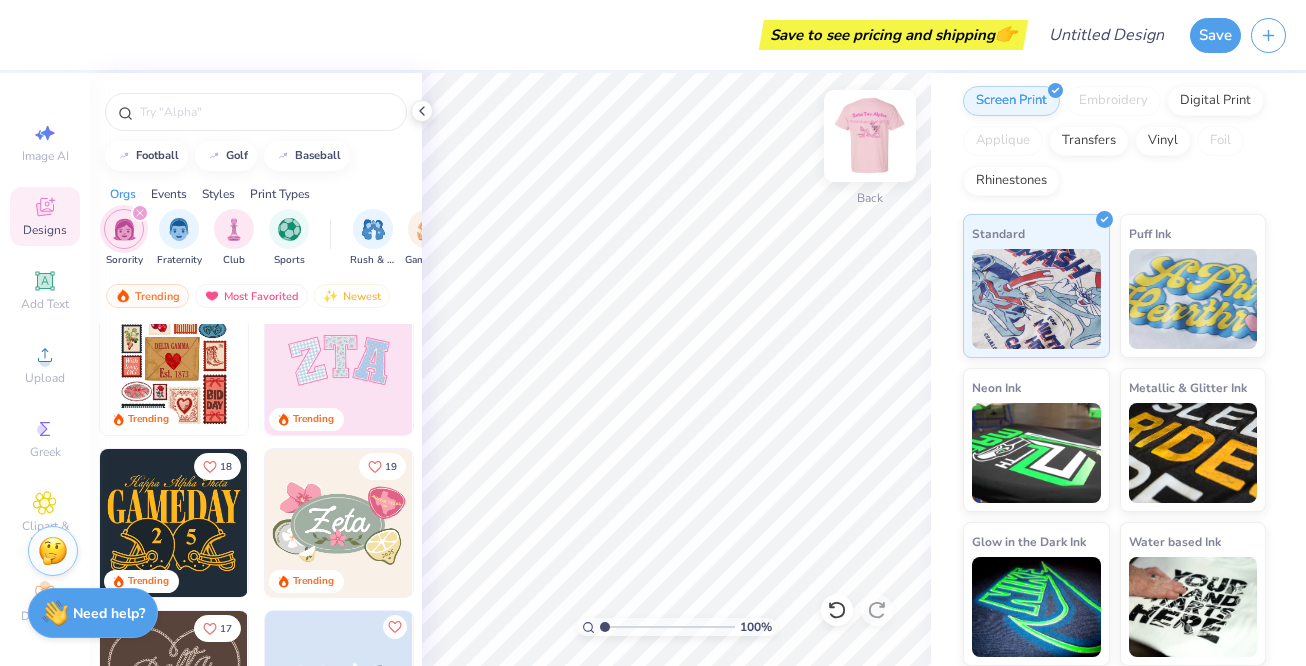click at bounding box center [870, 136] 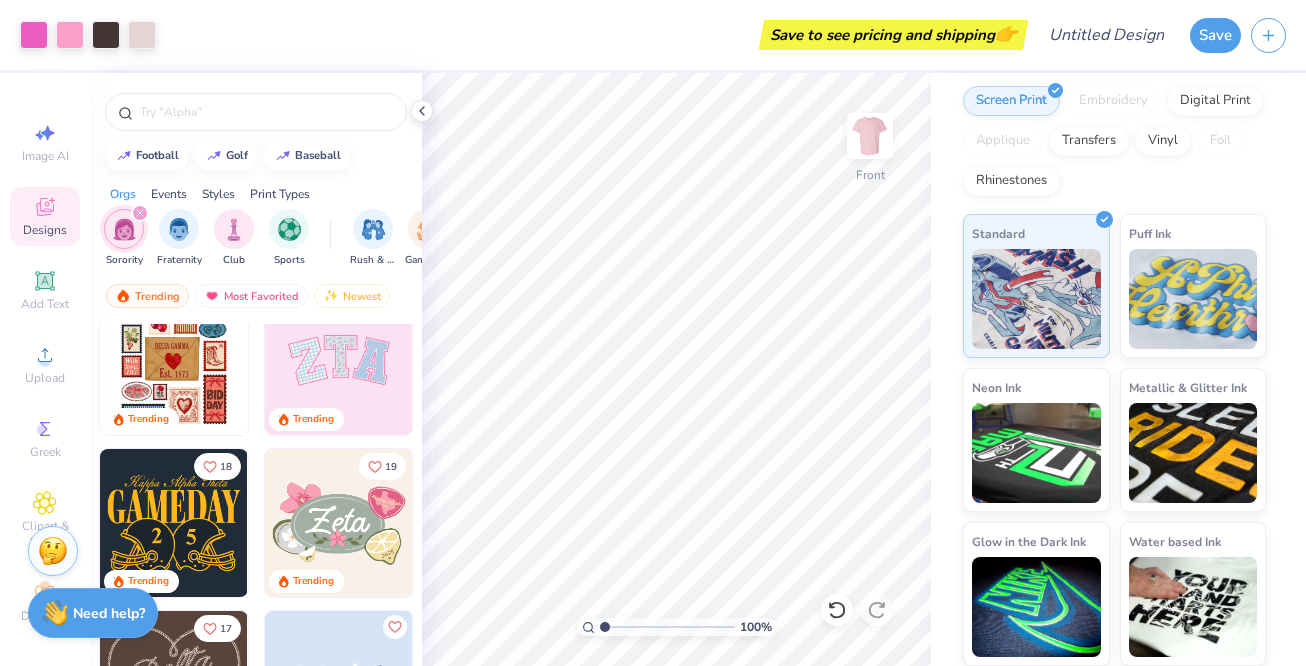 click on "Save to see pricing and shipping  👉" at bounding box center (893, 35) 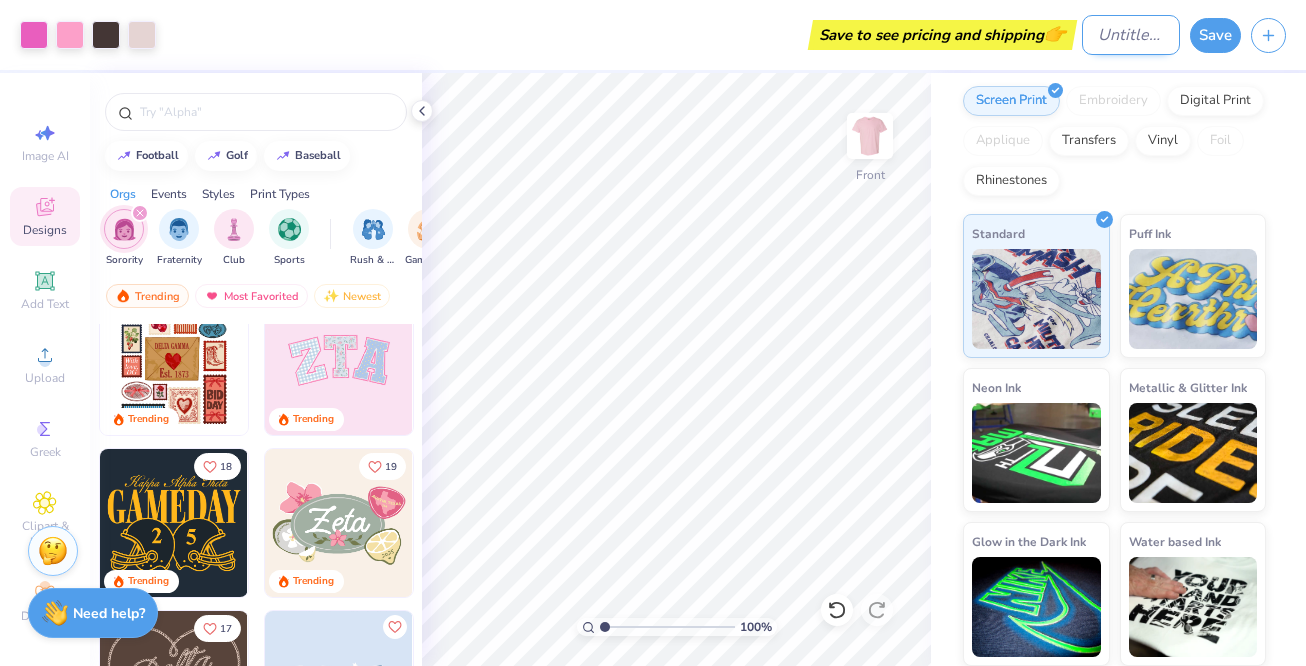 click on "Design Title" at bounding box center [1131, 35] 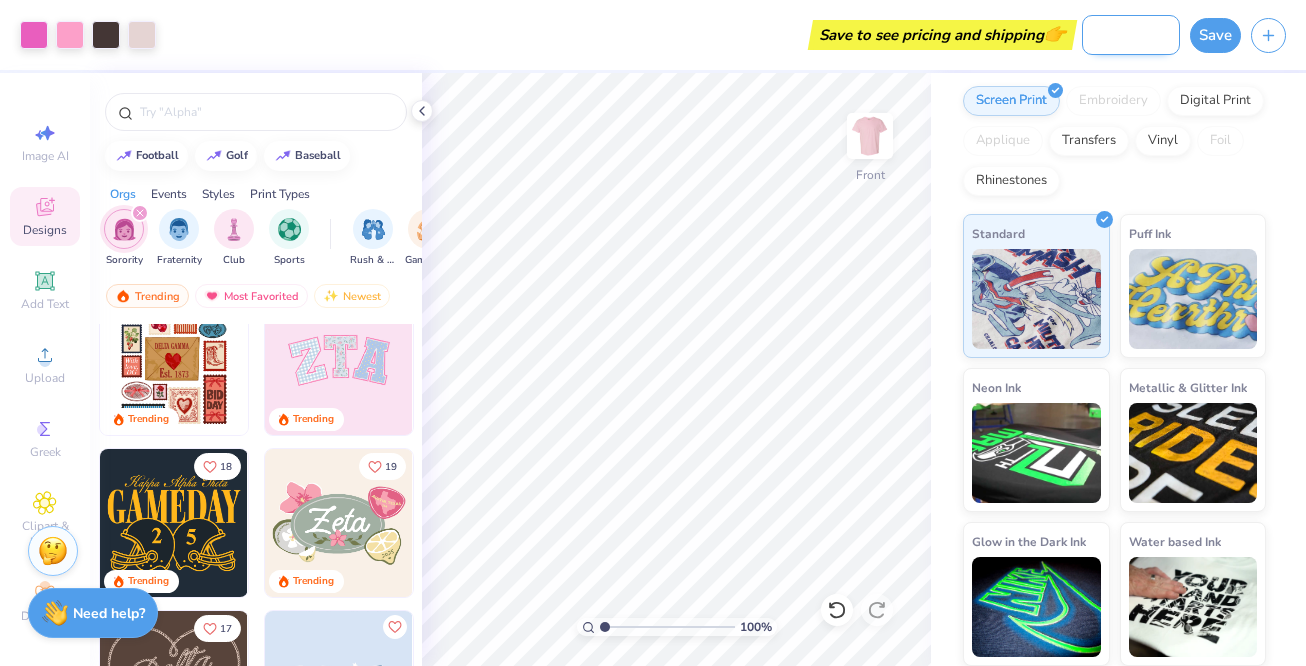scroll, scrollTop: 0, scrollLeft: 159, axis: horizontal 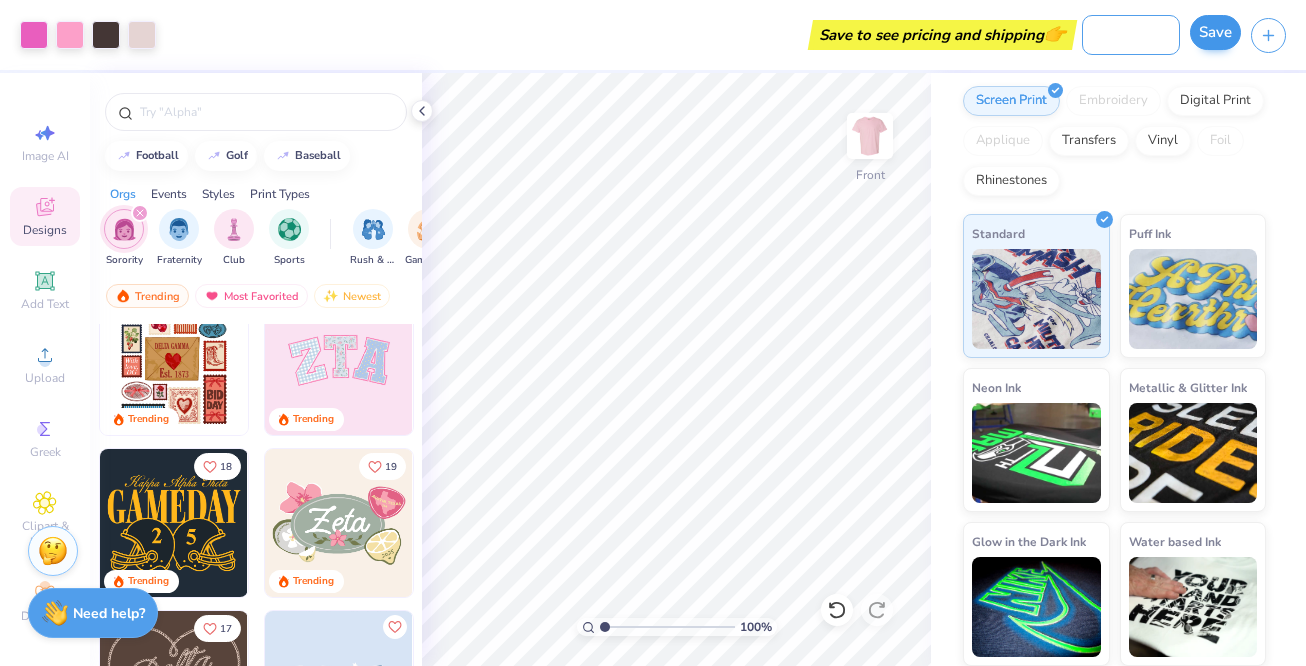 type on "ZTA Philanthropy Week Shirts" 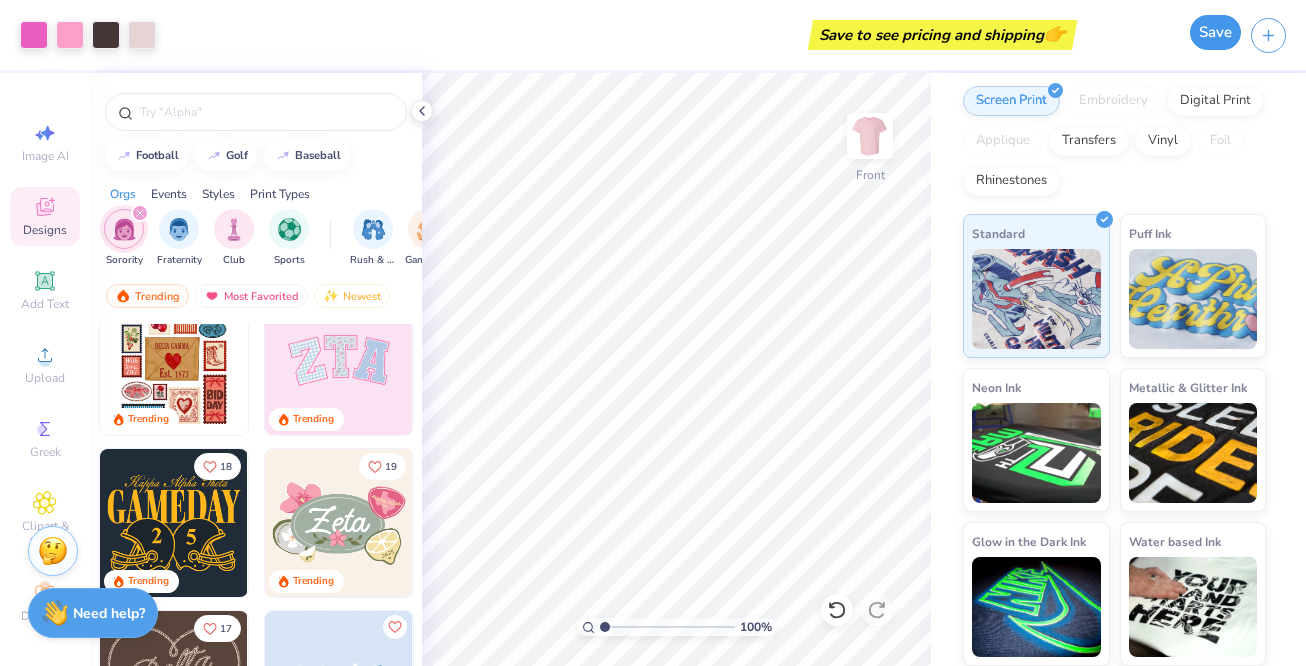 click on "Save" at bounding box center [1215, 32] 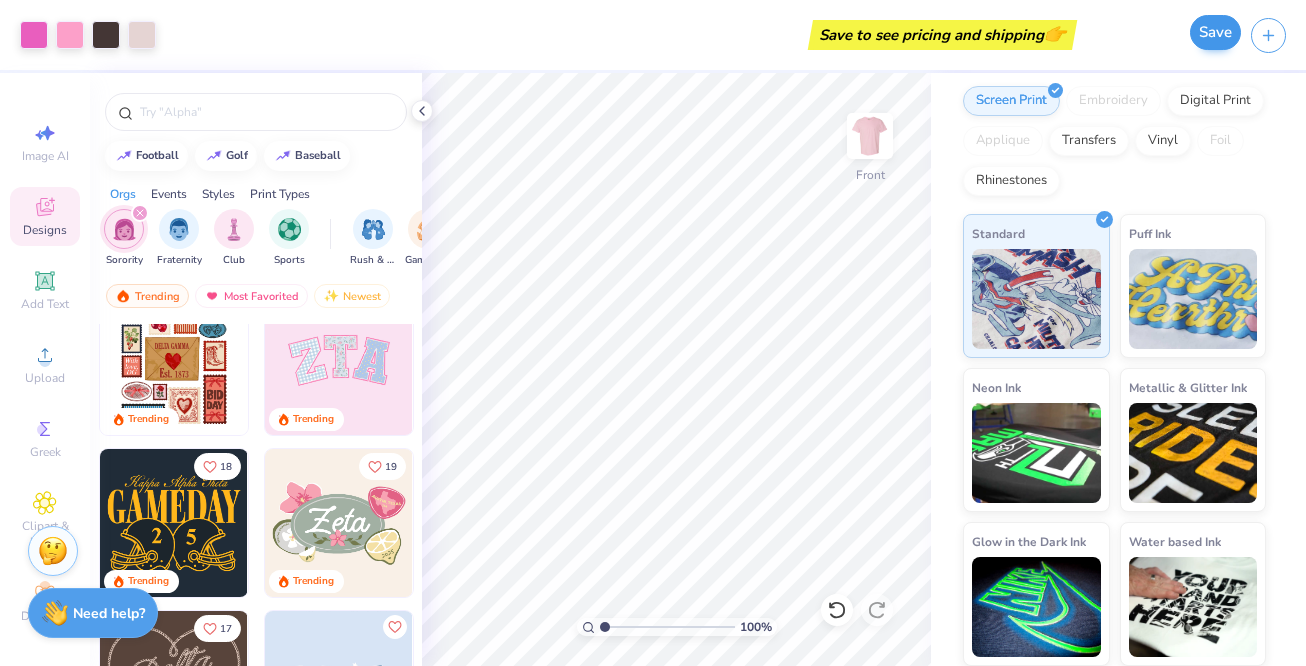 scroll, scrollTop: 0, scrollLeft: 0, axis: both 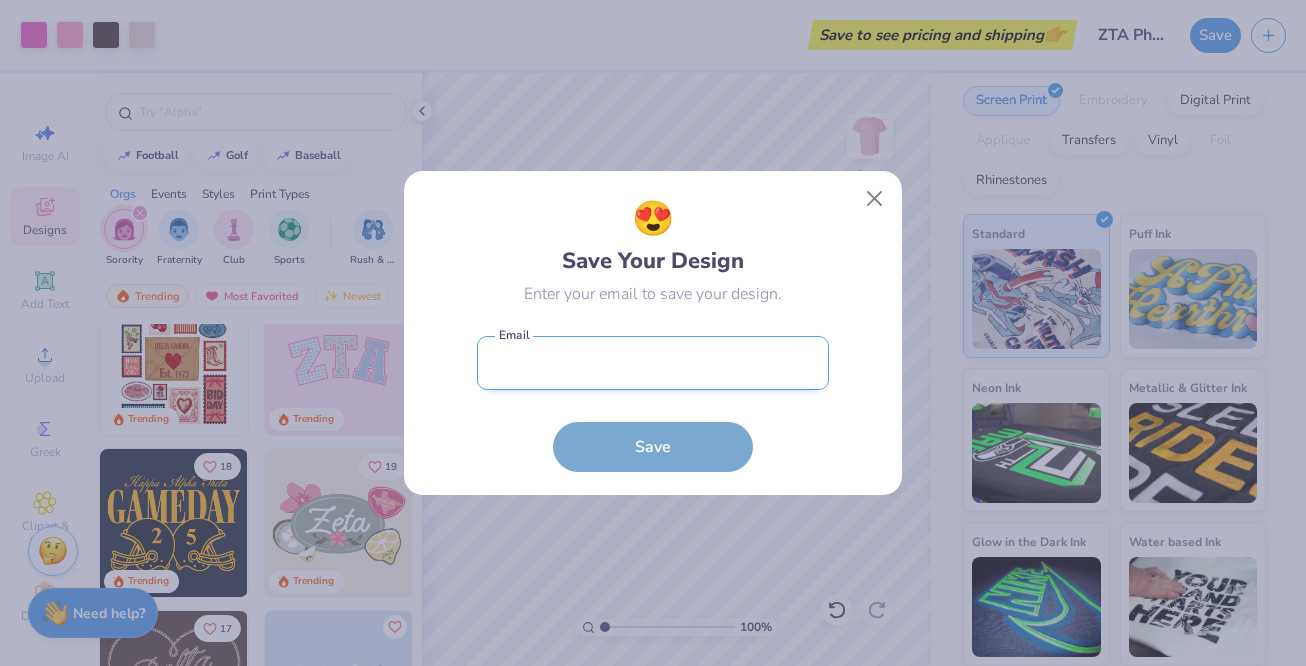 click at bounding box center [653, 363] 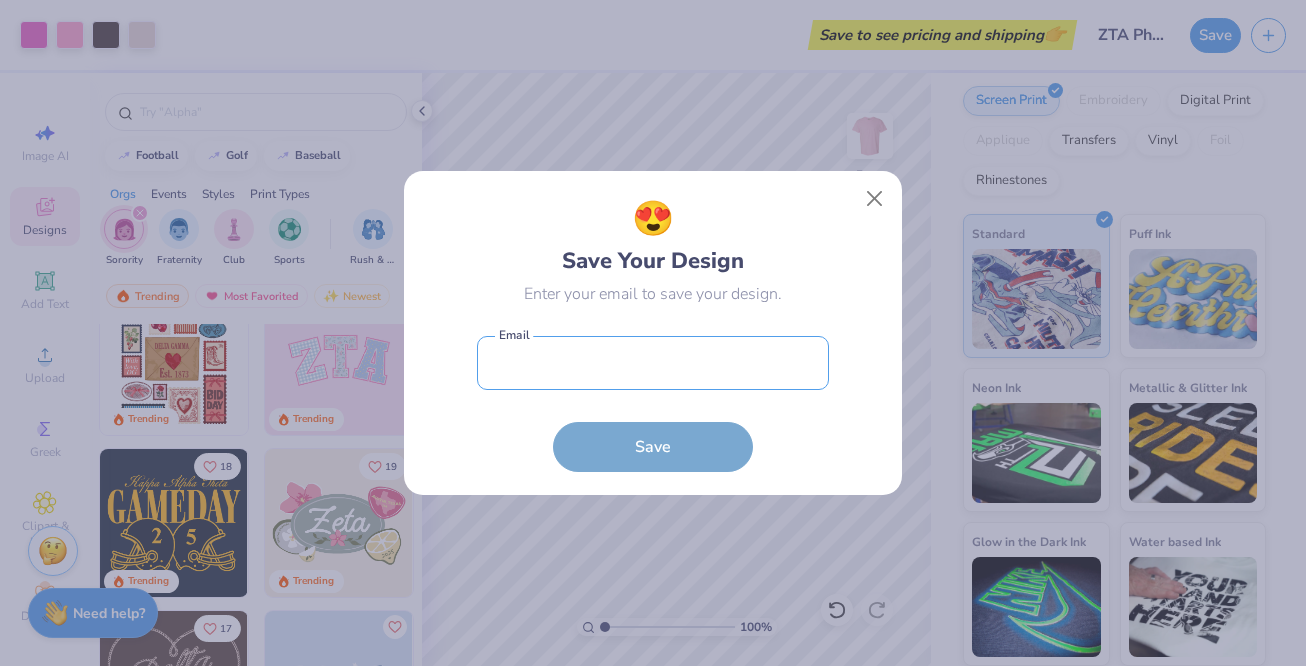 type on "[EMAIL]" 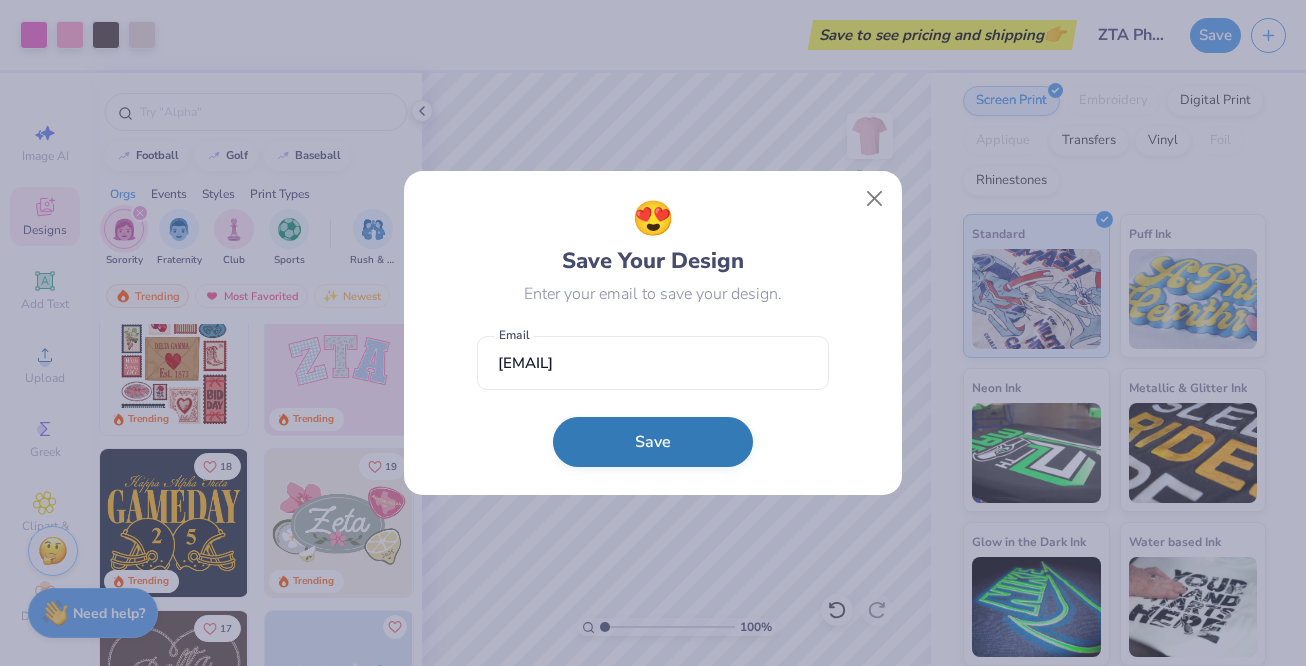 click on "Save" at bounding box center [653, 442] 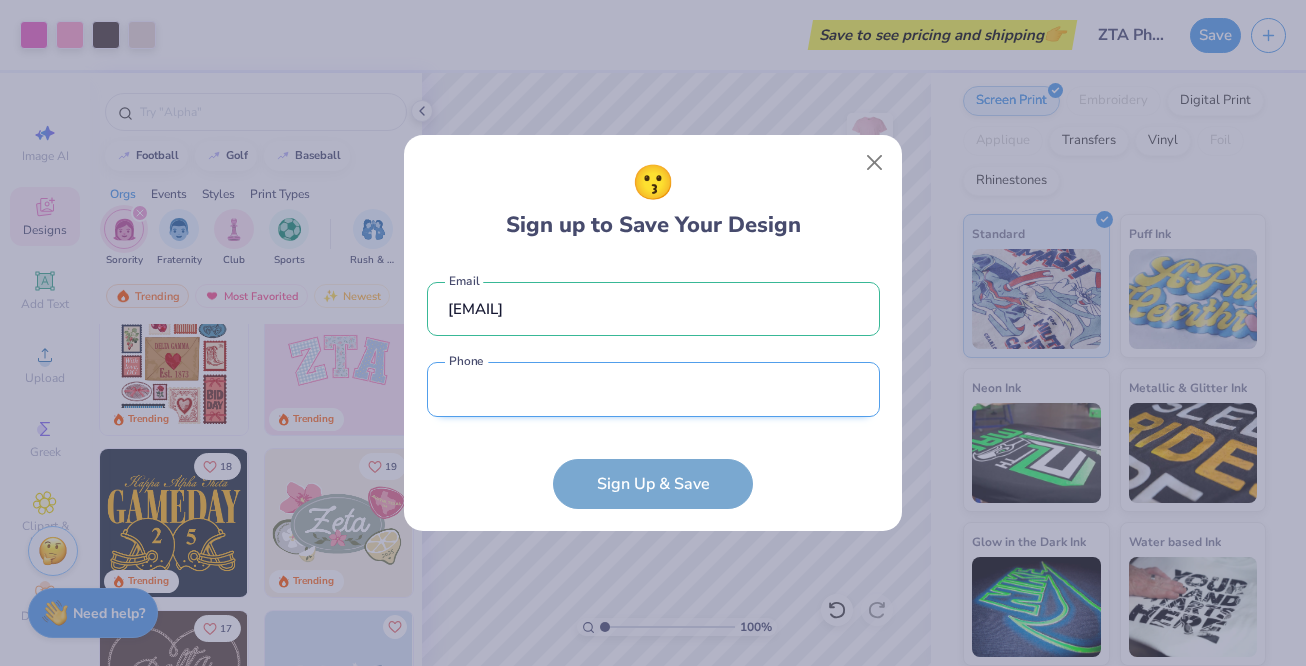 click at bounding box center [653, 389] 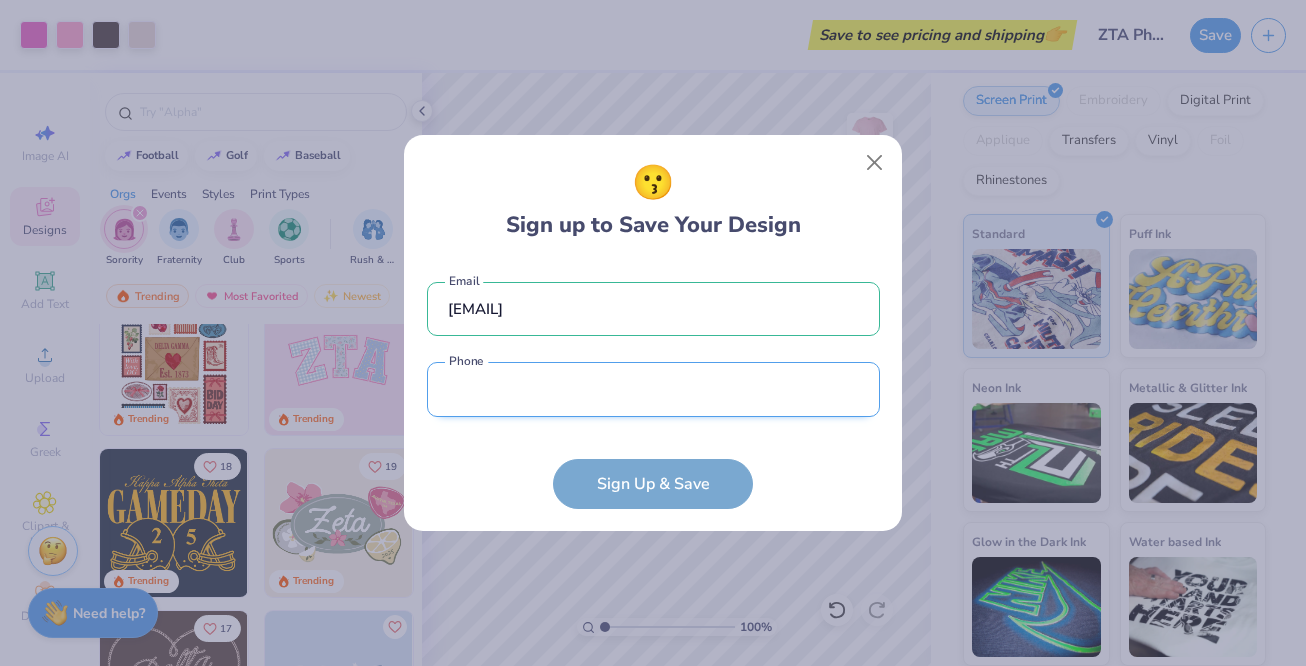 type on "([PHONE]) [PHONE]" 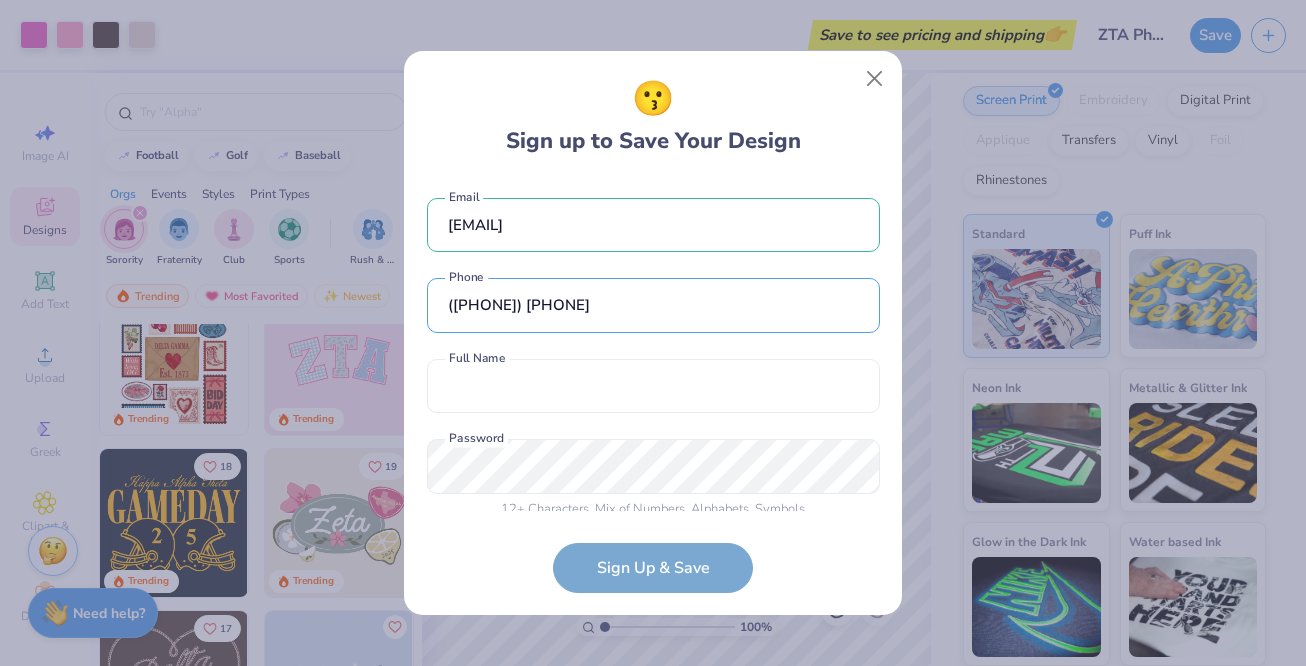 scroll, scrollTop: 18, scrollLeft: 0, axis: vertical 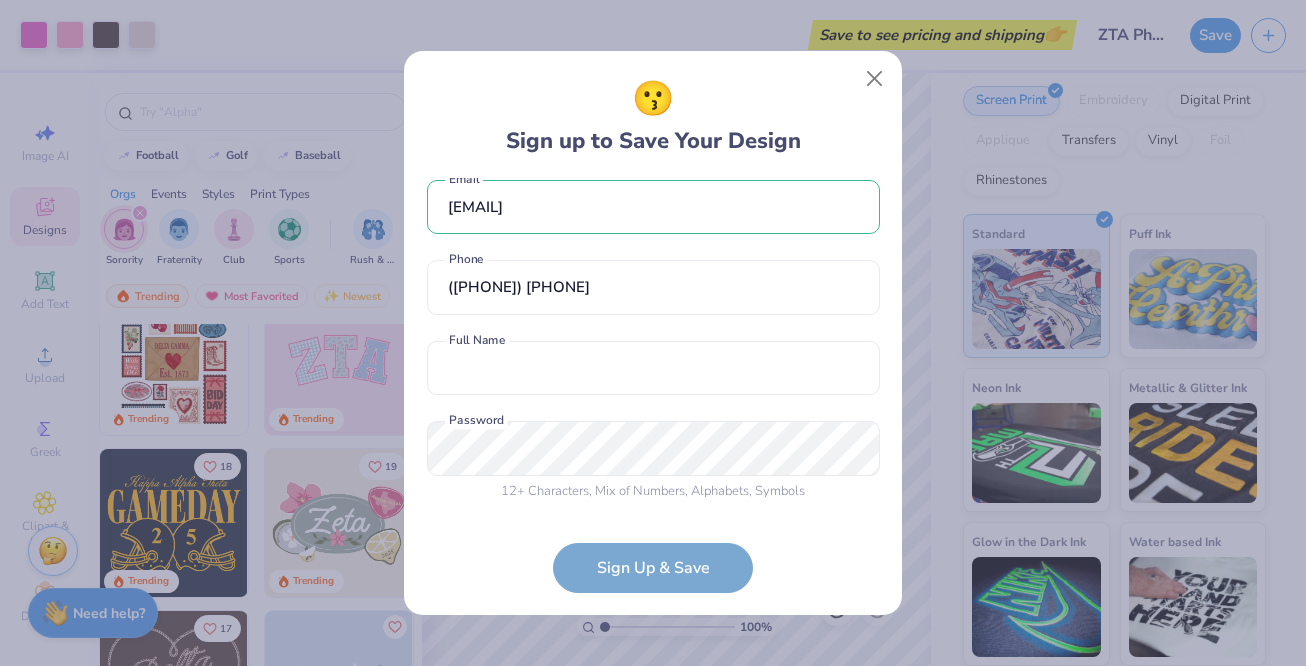 click on "Numbers" at bounding box center [659, 491] 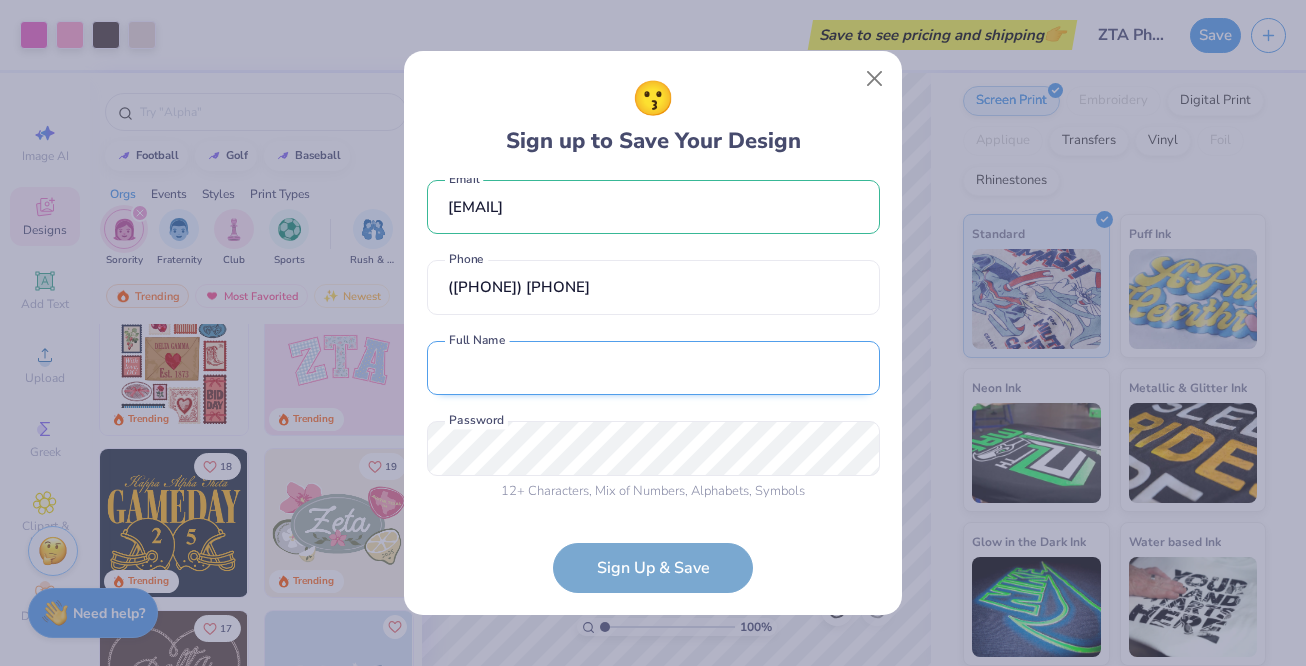 click at bounding box center [653, 368] 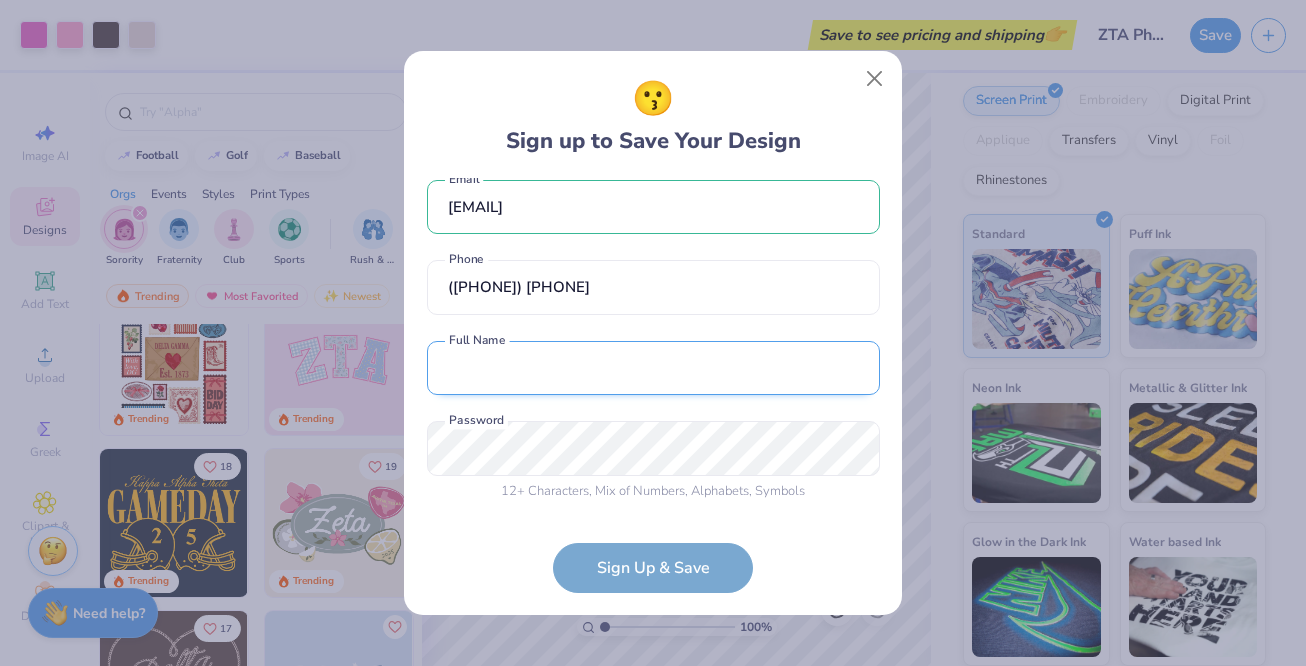 type on "[FIRST] [LAST]" 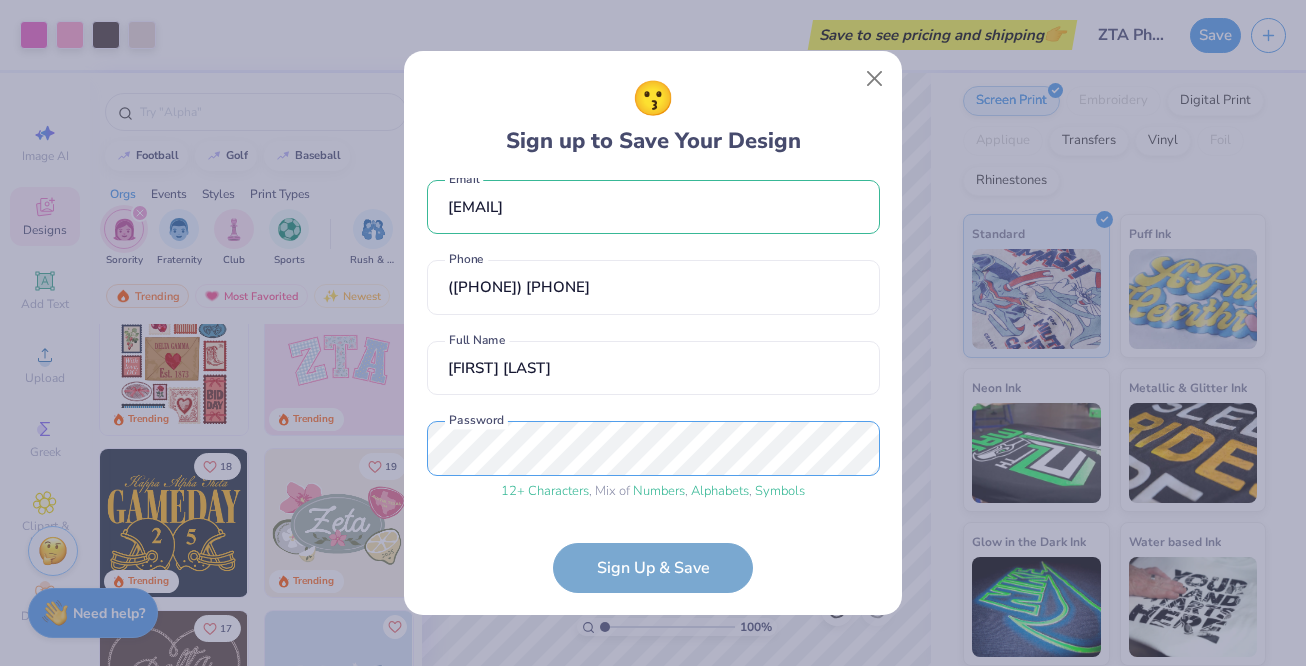 scroll, scrollTop: 94, scrollLeft: 0, axis: vertical 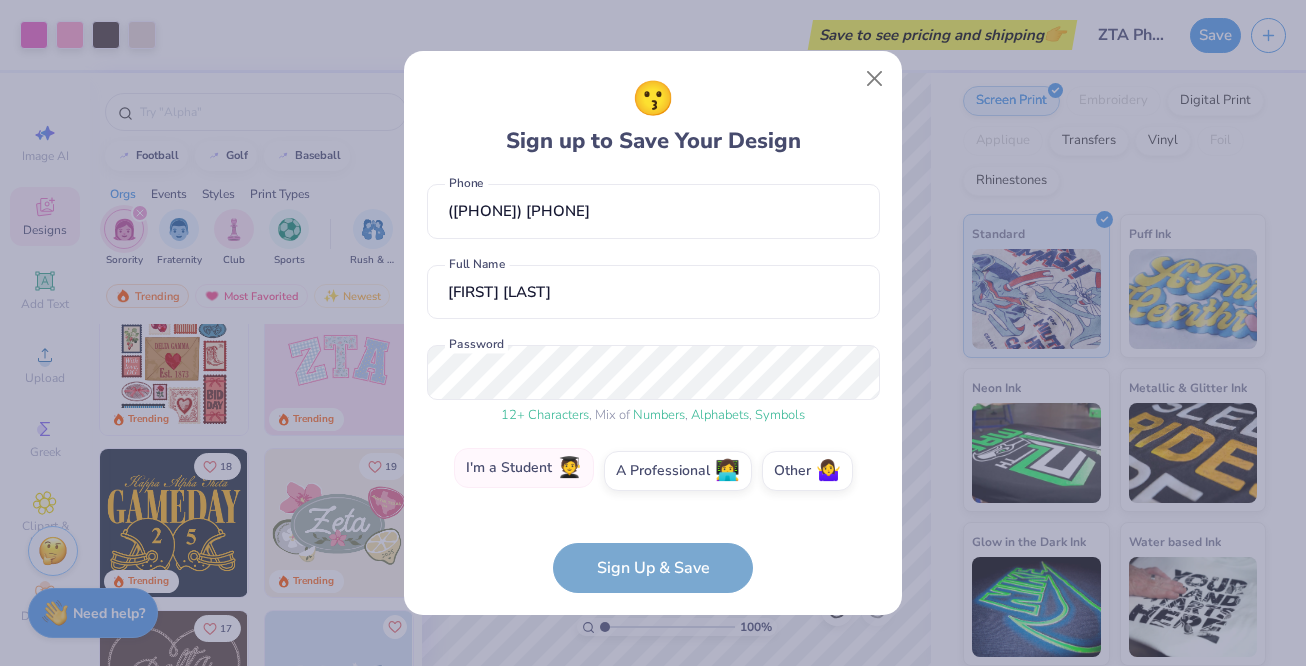 click on "I'm a Student 🧑‍🎓" at bounding box center [524, 468] 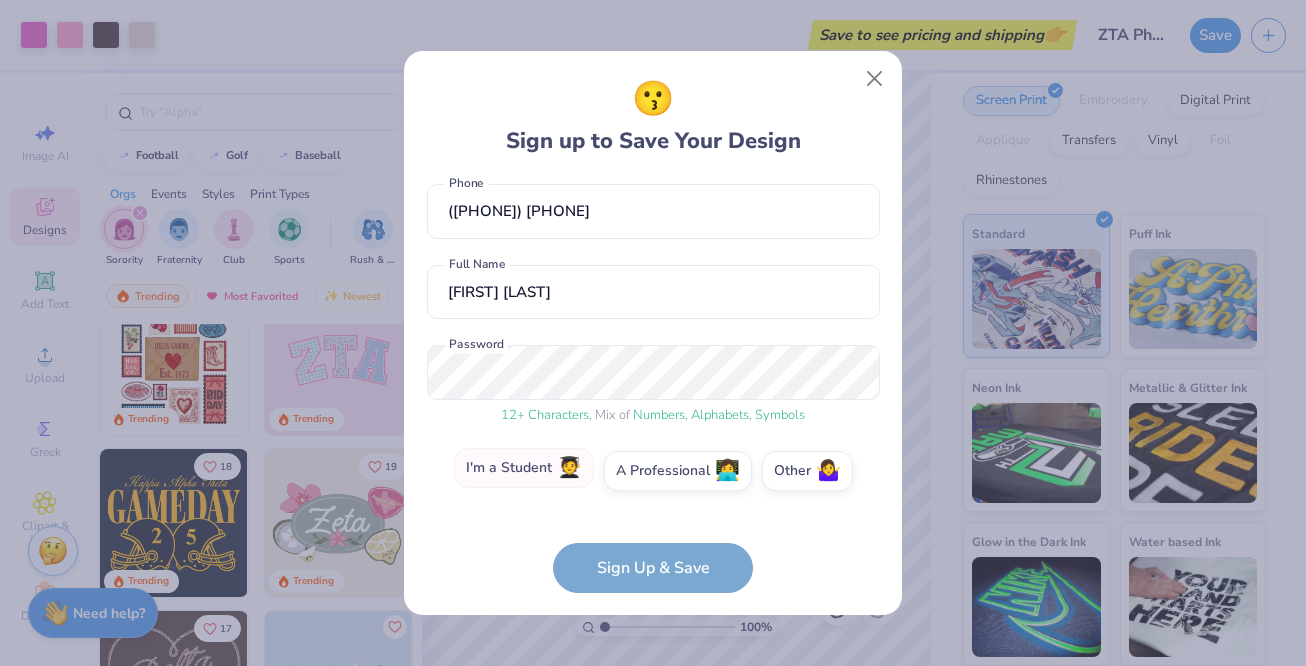click on "I'm a Student 🧑‍🎓" at bounding box center [653, 570] 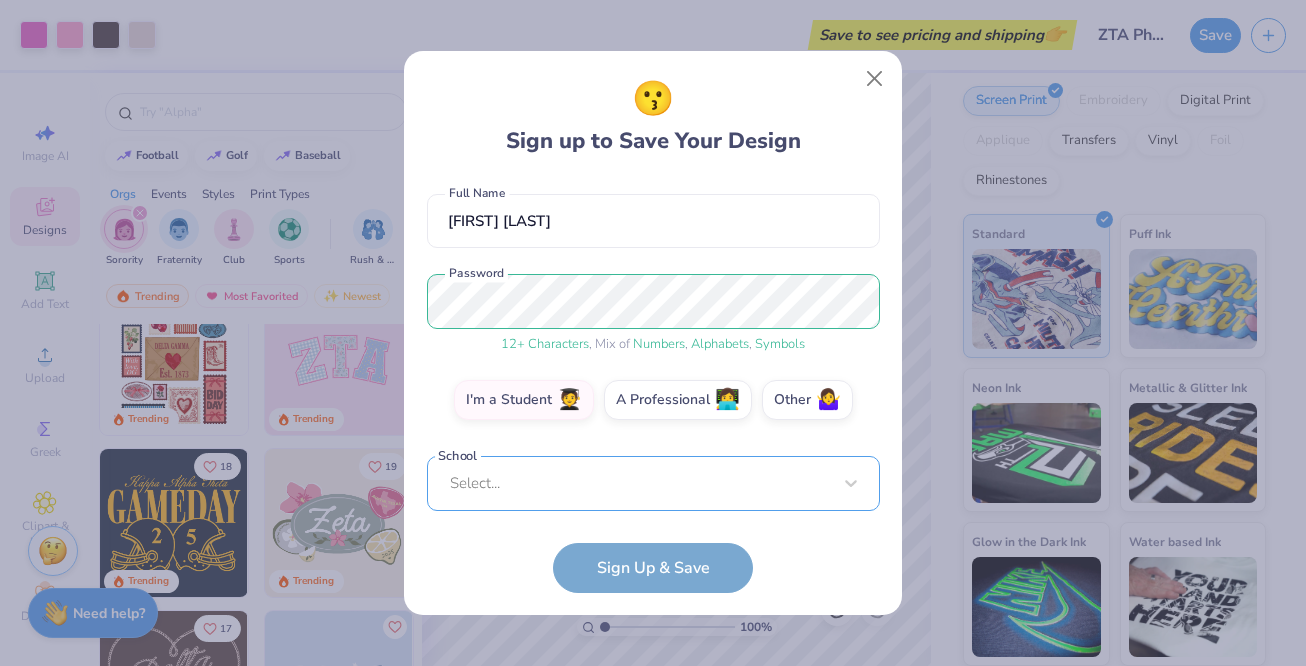 click on "[EMAIL] Email ([PHONE]) Phone Full Name is a required field Full Name 12 + Characters , Mix of   Numbers ,   Alphabets ,   Symbols Password is a required field Password Sign Up & Save" at bounding box center [653, 344] 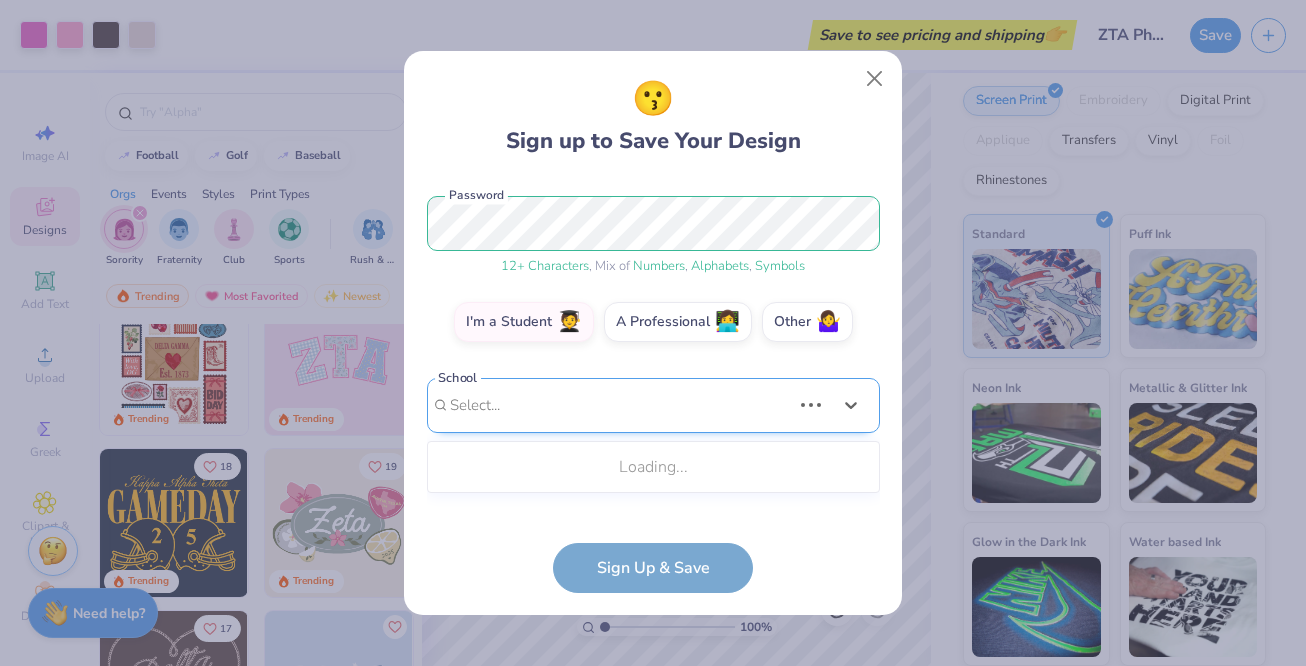 scroll, scrollTop: 475, scrollLeft: 0, axis: vertical 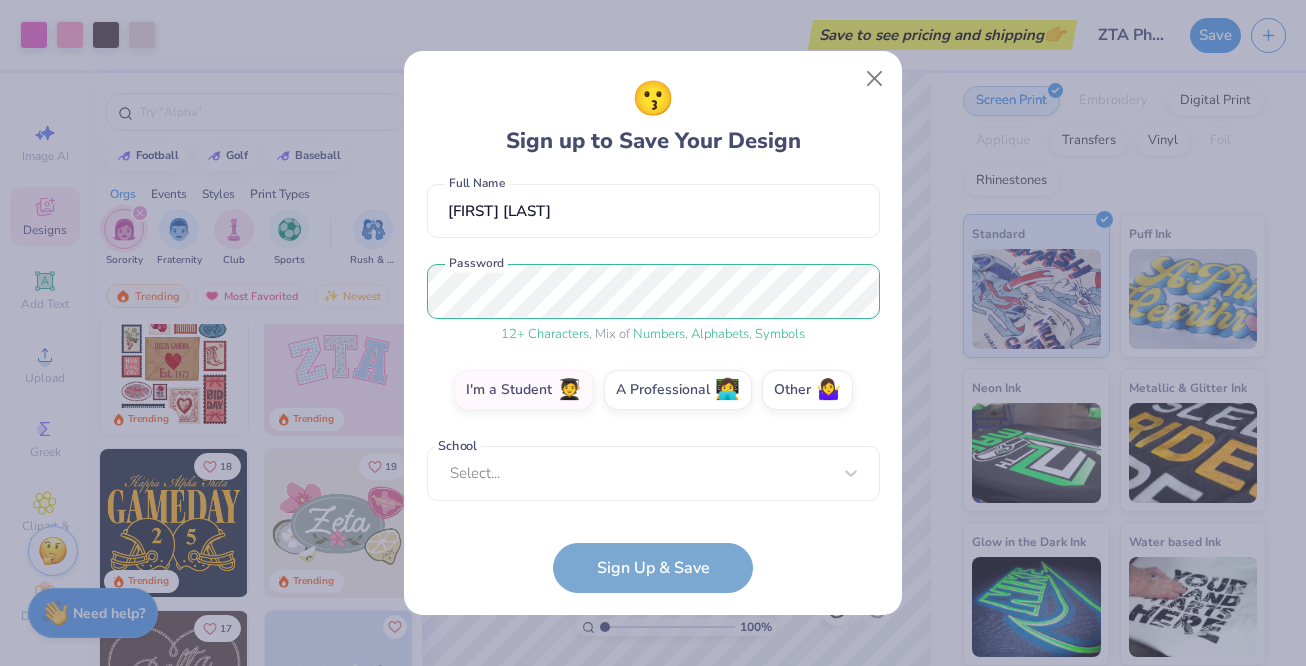 click on "[NAME]@[DOMAIN] Email [PHONE] Phone [FIRST] [LAST] Full Name 12 + Characters , Mix of   Numbers ,   Alphabets ,   Symbols Password I'm a Student 🧑‍🎓 A Professional 👩‍💻 Other 🤷‍♀️ School Select... School cannot be null Sign Up & Save" at bounding box center (653, 385) 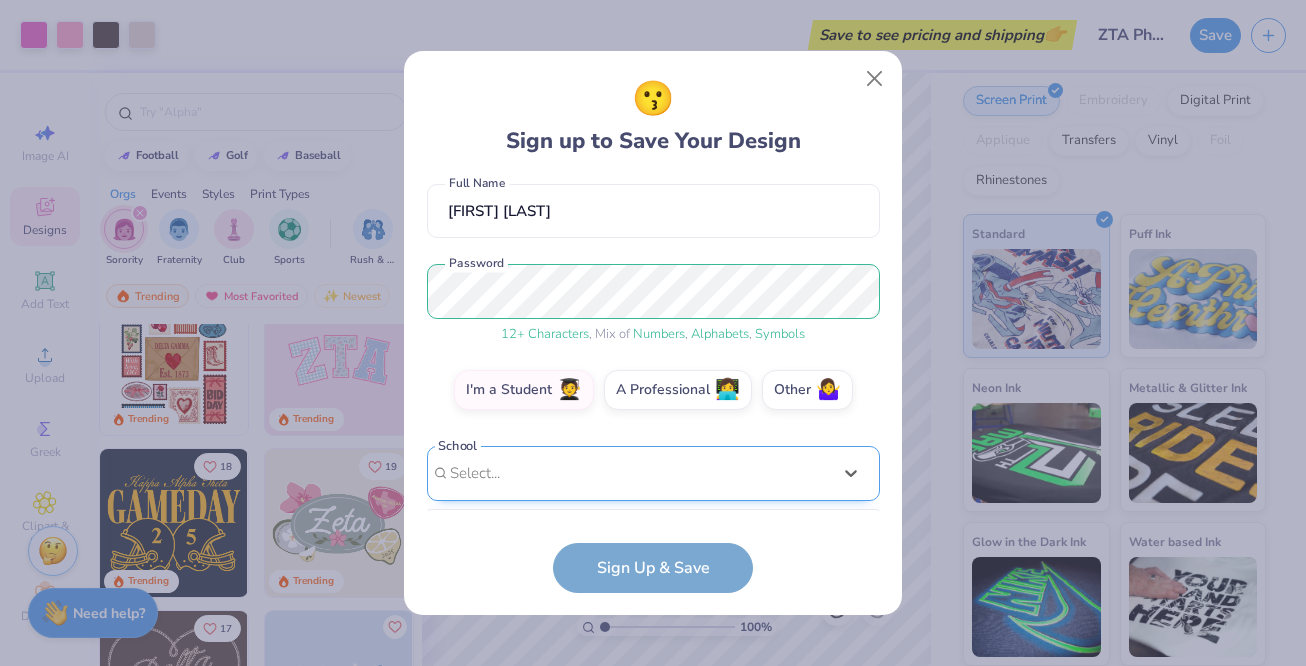 click on "option  focused, 8 of 75. 75 results available. Use Up and Down to choose options, press Enter to select the currently focused option, press Escape to exit the menu, press Tab to select the option and exit the menu. Select... Abilene Christian University Adams State University Adelphi University Adrian College Adventist University of Health Sciences Agnes Scott College Al Akhawayn University Alabama A&M University Alabama State University Alaska Bible College Alaska Pacific University Albany College of Pharmacy and Health Sciences Albany State University Albertus Magnus College Albion College Albright College Alcorn State University Alderson-Broaddus University Alfred University Alice Lloyd College Allegheny College Allegheny Wesleyan College Allen College Allen University Alliant International University Alma College Alvernia University Alverno College Amberton University American Academy of Art American Baptist College American Indian College of the Assemblies of God American International College" at bounding box center (653, 628) 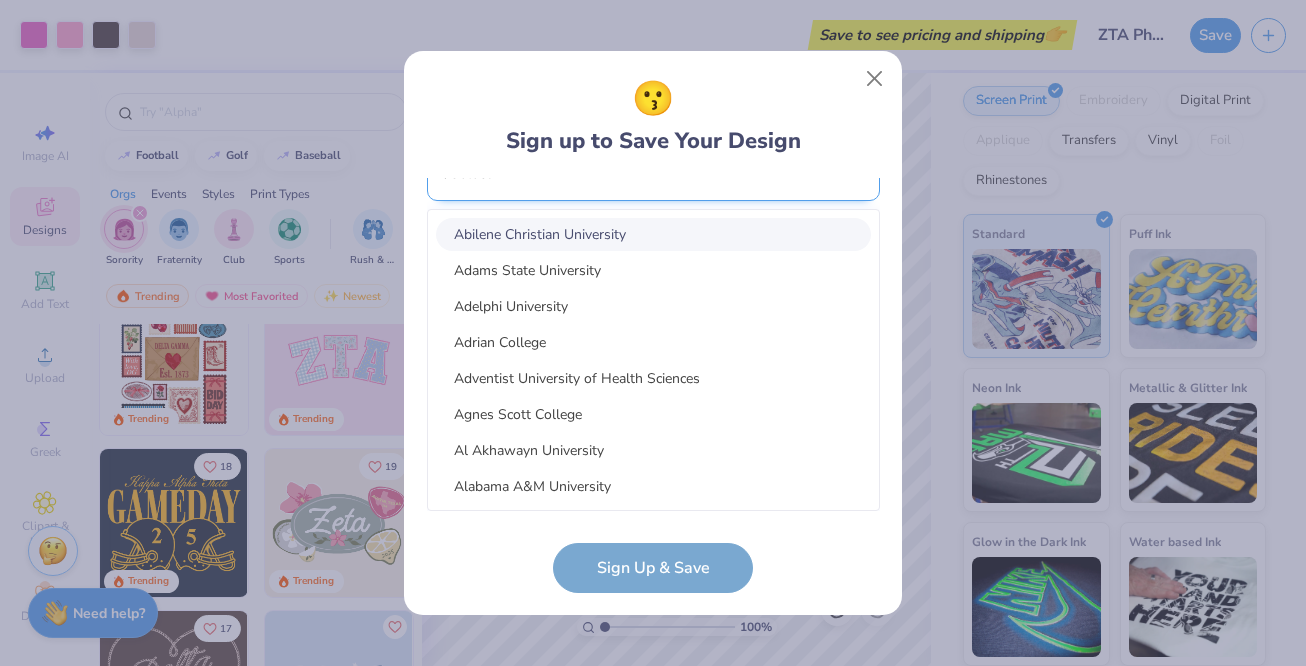 scroll, scrollTop: 175, scrollLeft: 0, axis: vertical 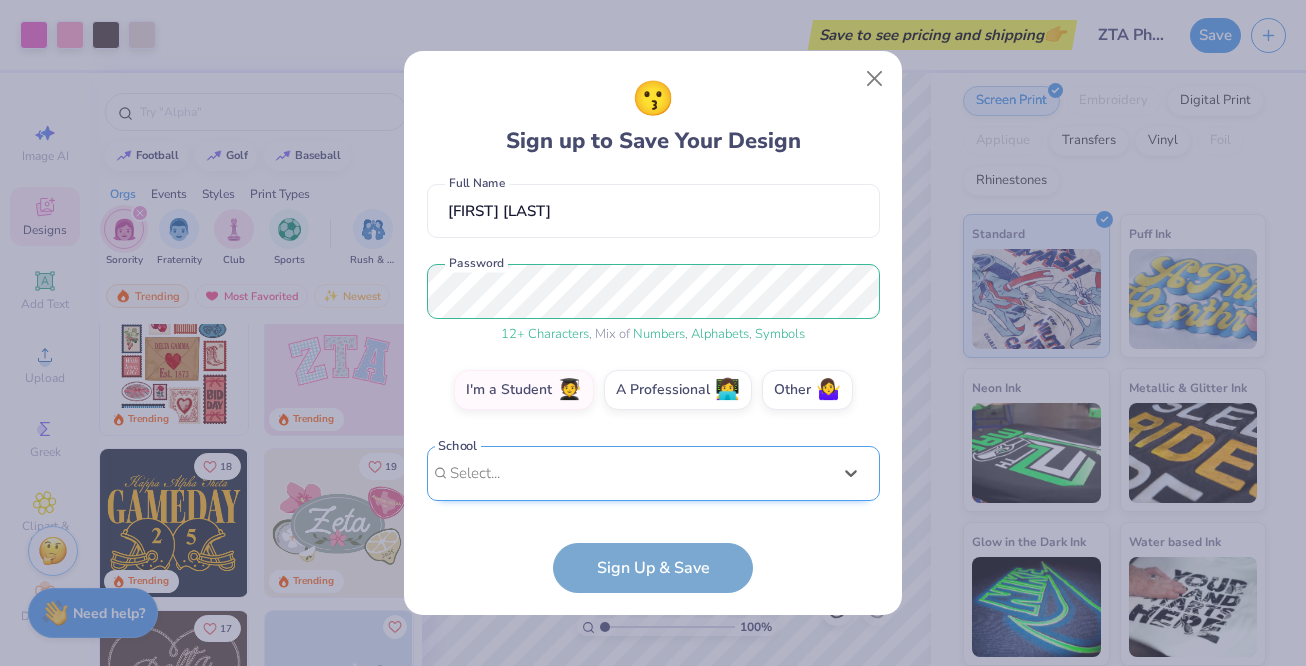 click on "[EMAIL] Email ([PHONE]) Phone Full Name is a required field Full Name 12 + Characters , Mix of   Numbers ,   Alphabets ,   Symbols Password is a required field Password Select... School cannot be null" at bounding box center (653, 344) 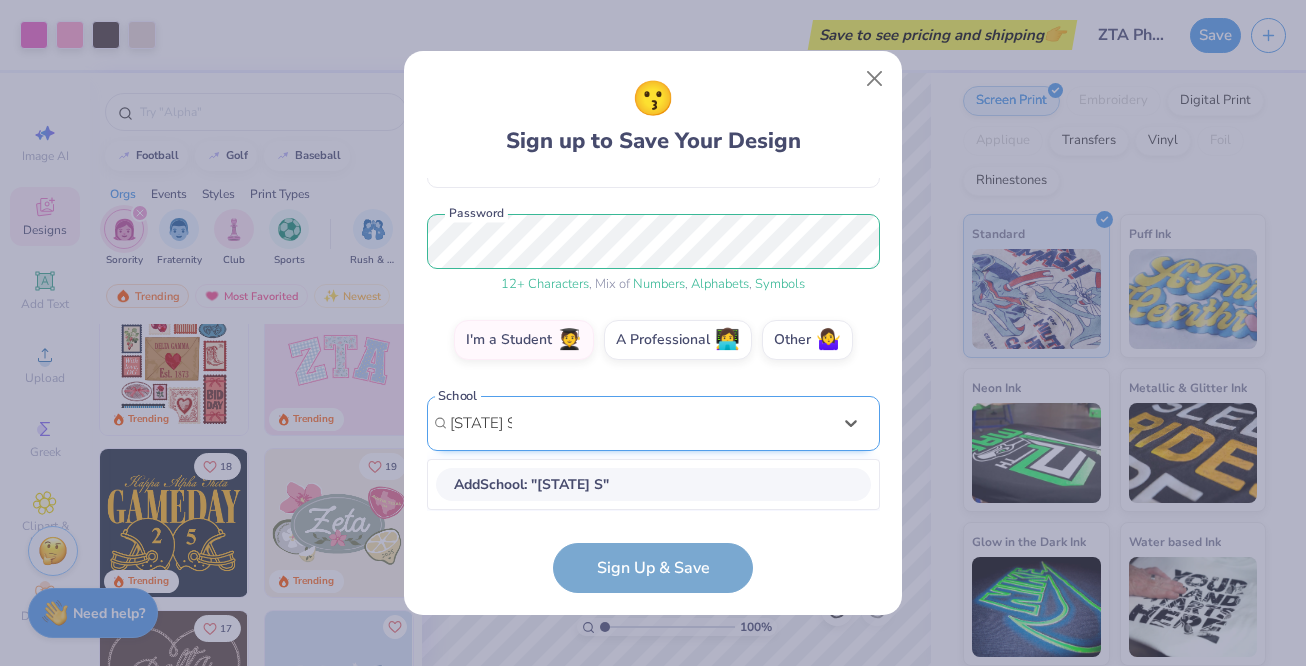 scroll, scrollTop: 224, scrollLeft: 0, axis: vertical 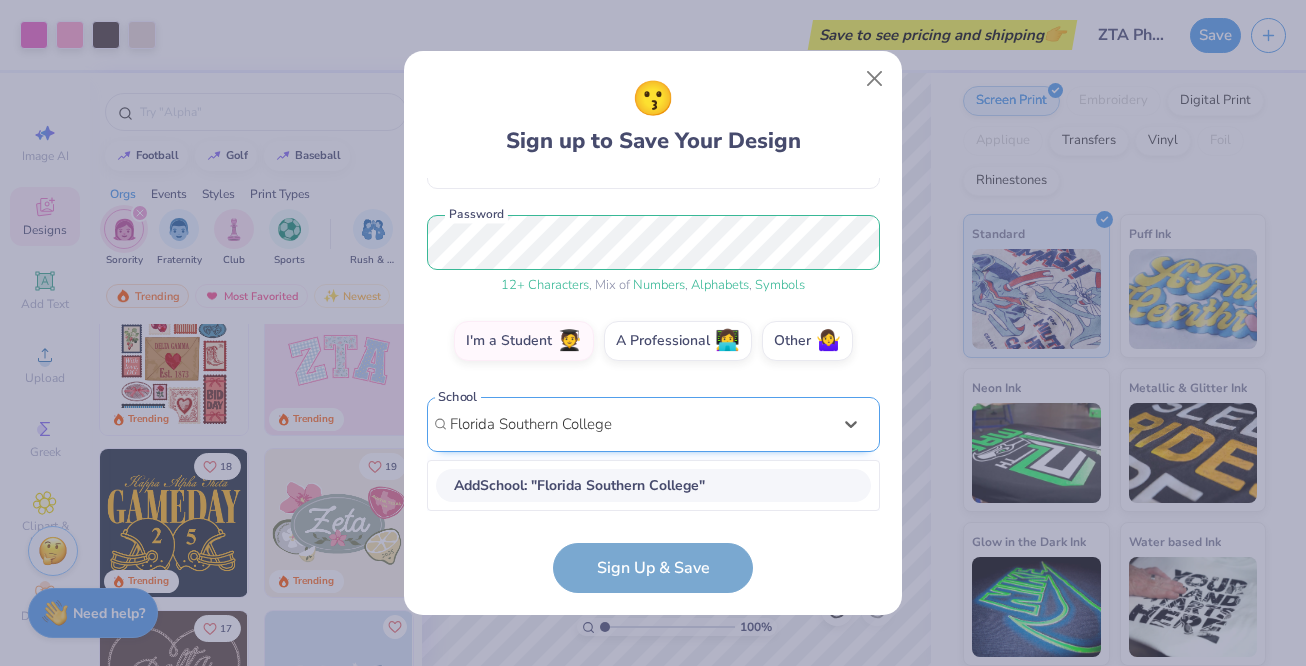 type on "Florida Southern College" 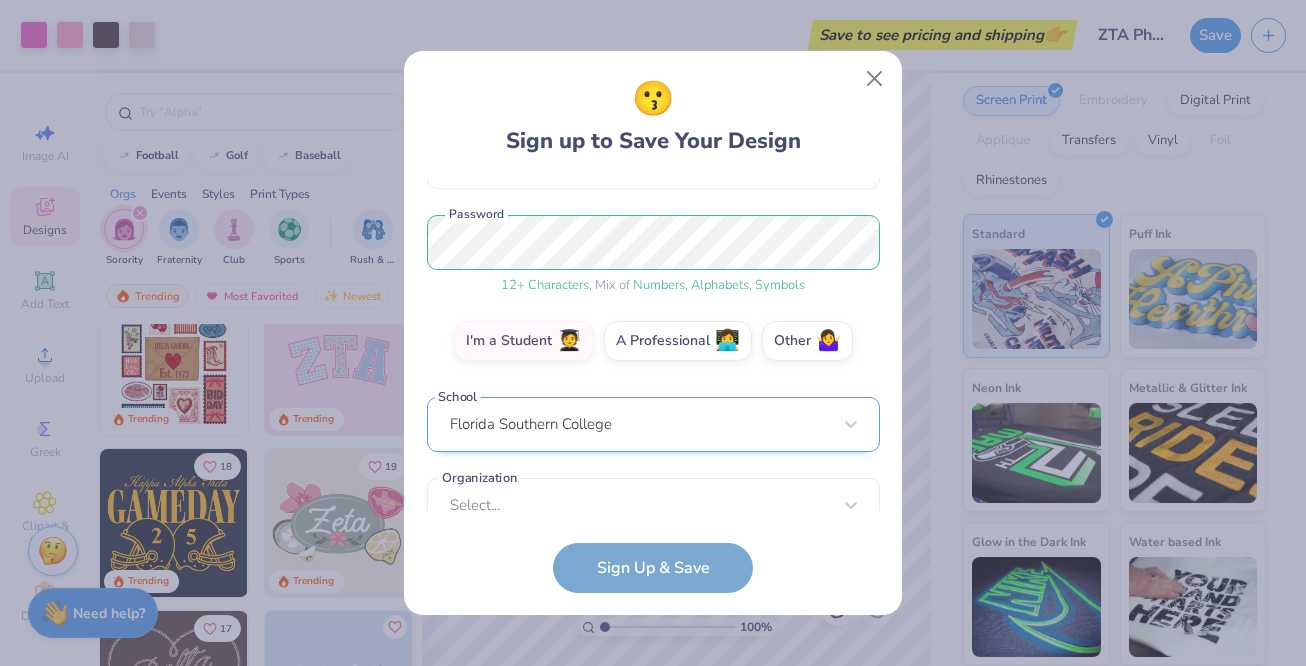 type 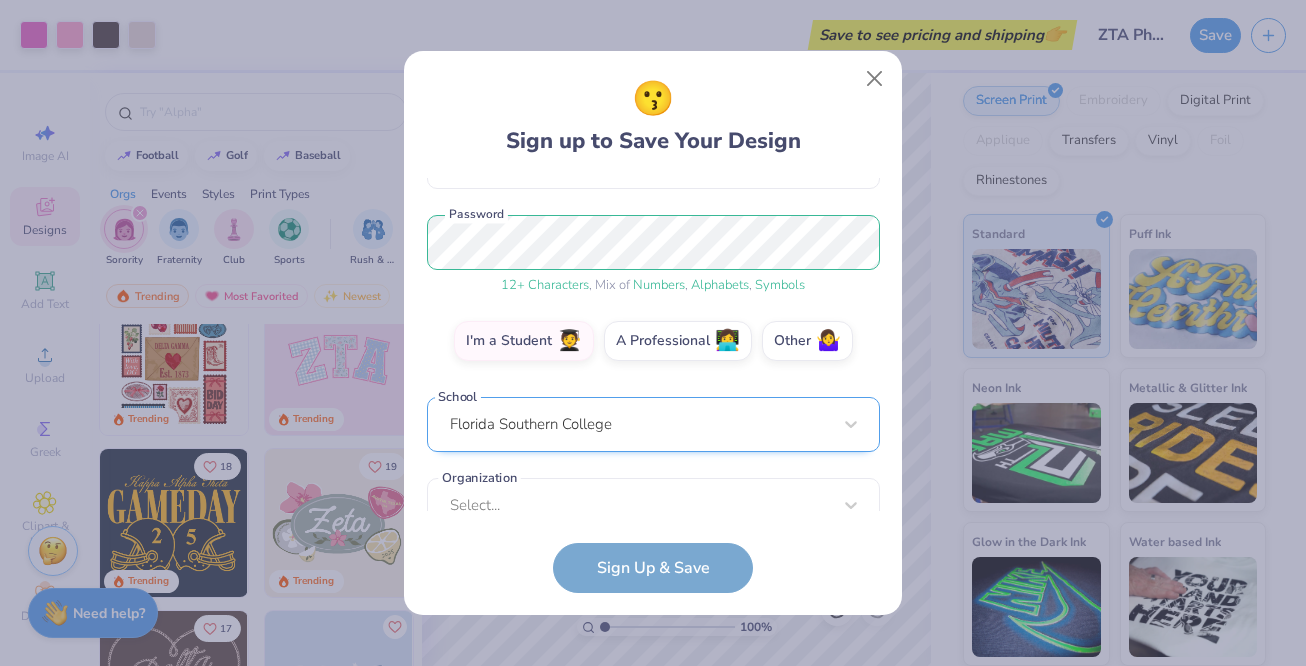 scroll, scrollTop: 255, scrollLeft: 0, axis: vertical 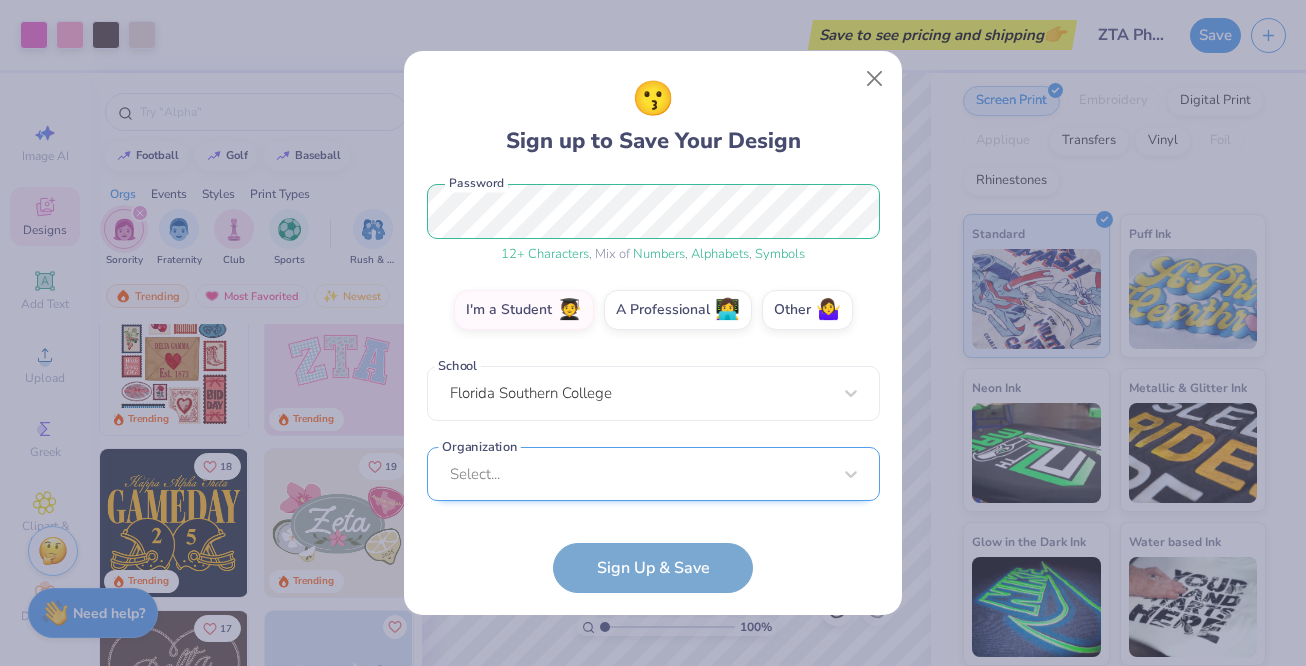 click on "Select..." at bounding box center [653, 474] 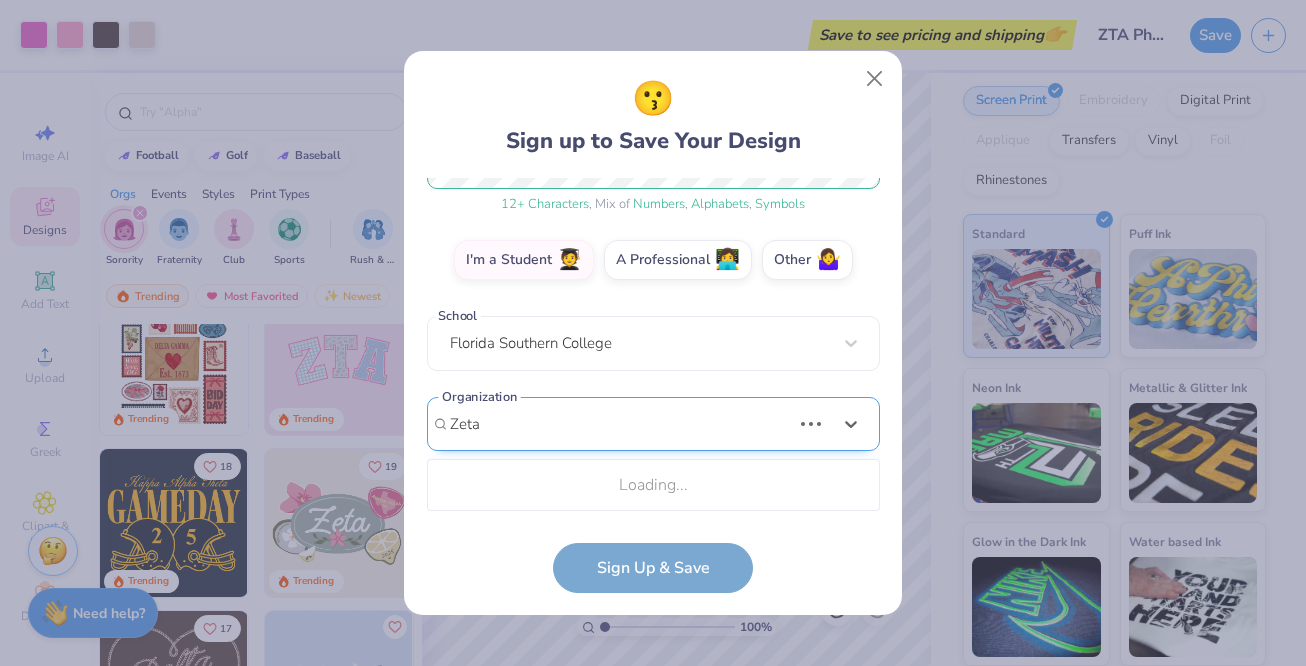 scroll, scrollTop: 555, scrollLeft: 0, axis: vertical 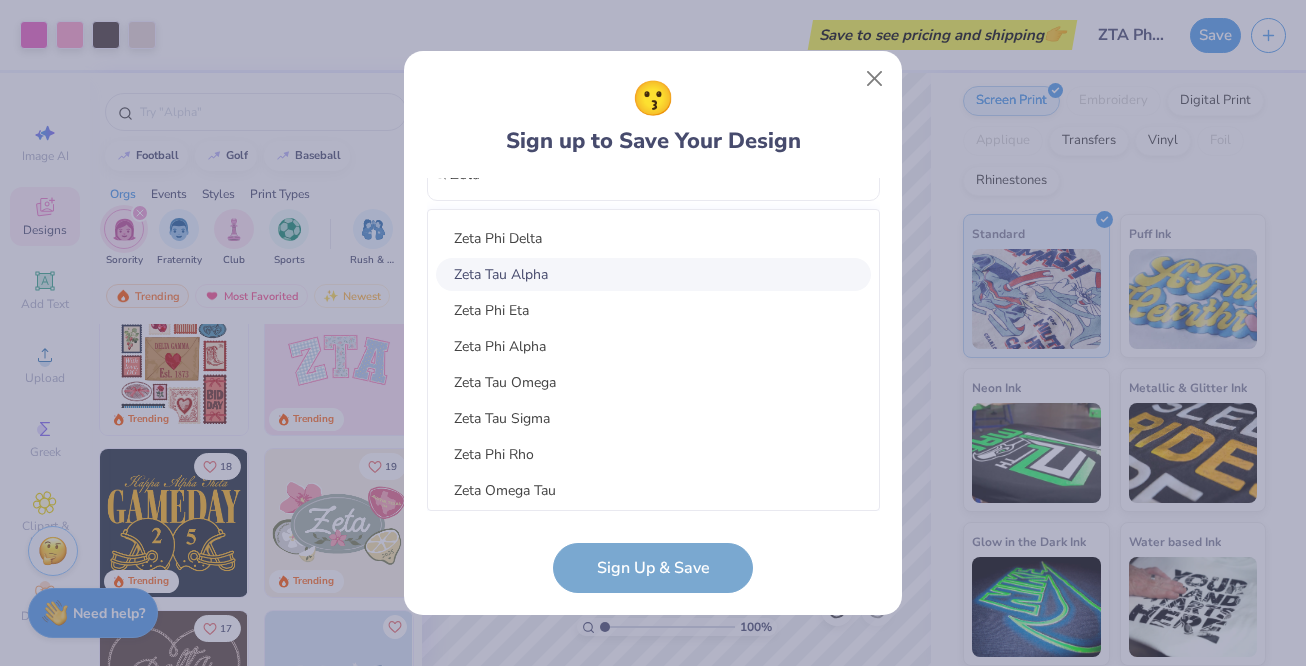 click on "Zeta Tau Alpha" at bounding box center [653, 274] 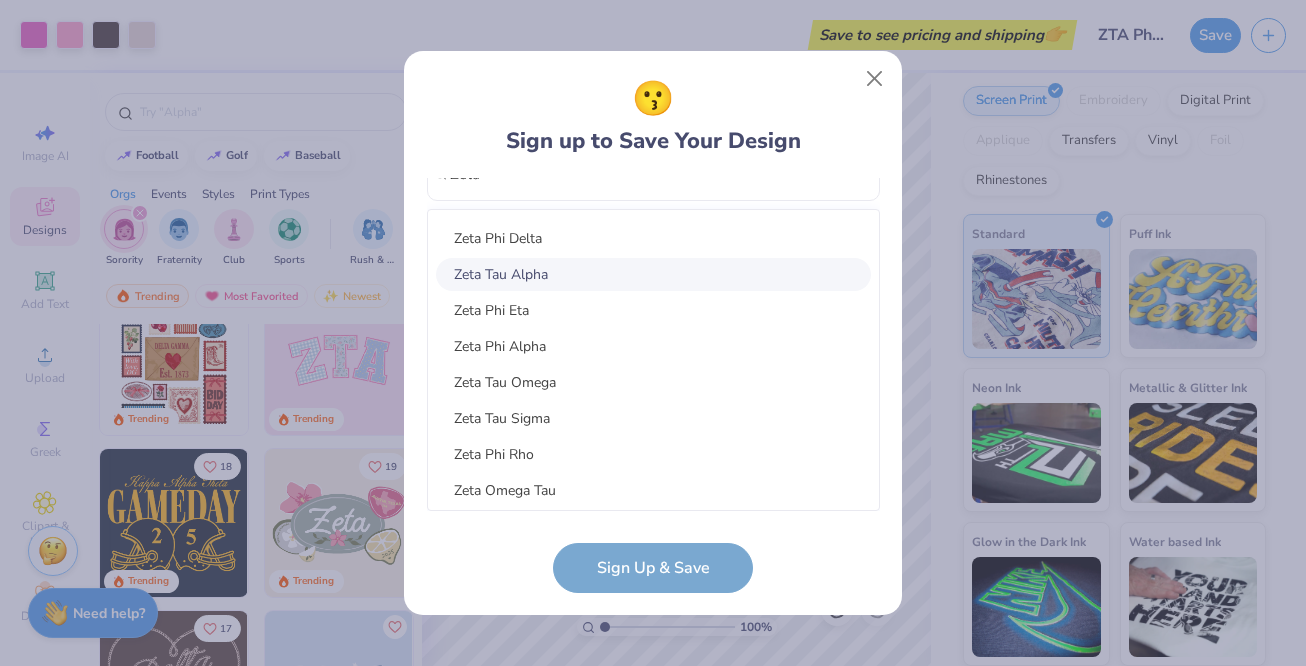 type on "Zeta" 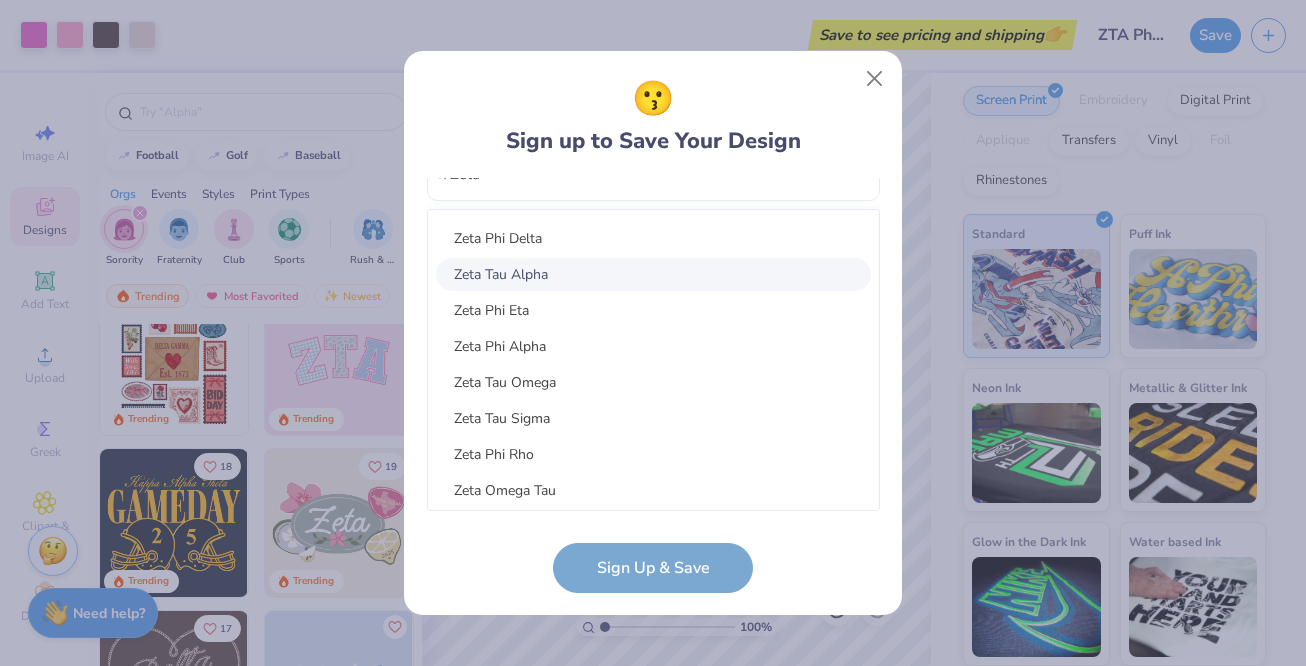 type 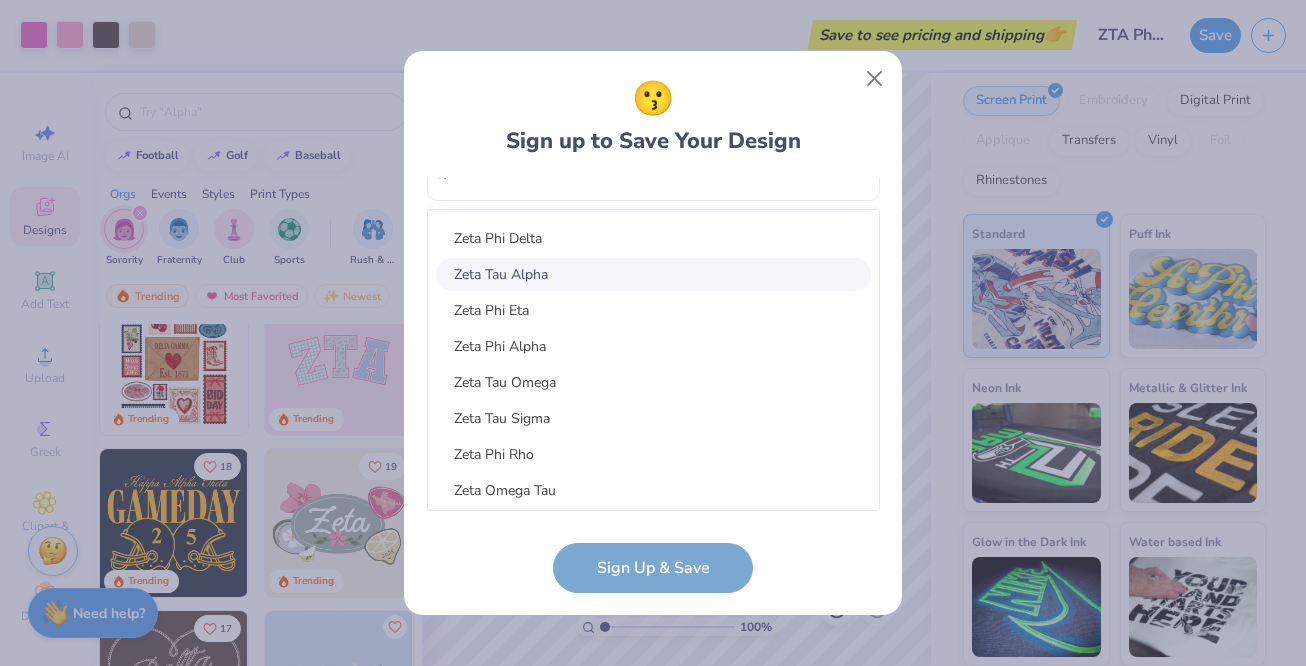 scroll, scrollTop: 337, scrollLeft: 0, axis: vertical 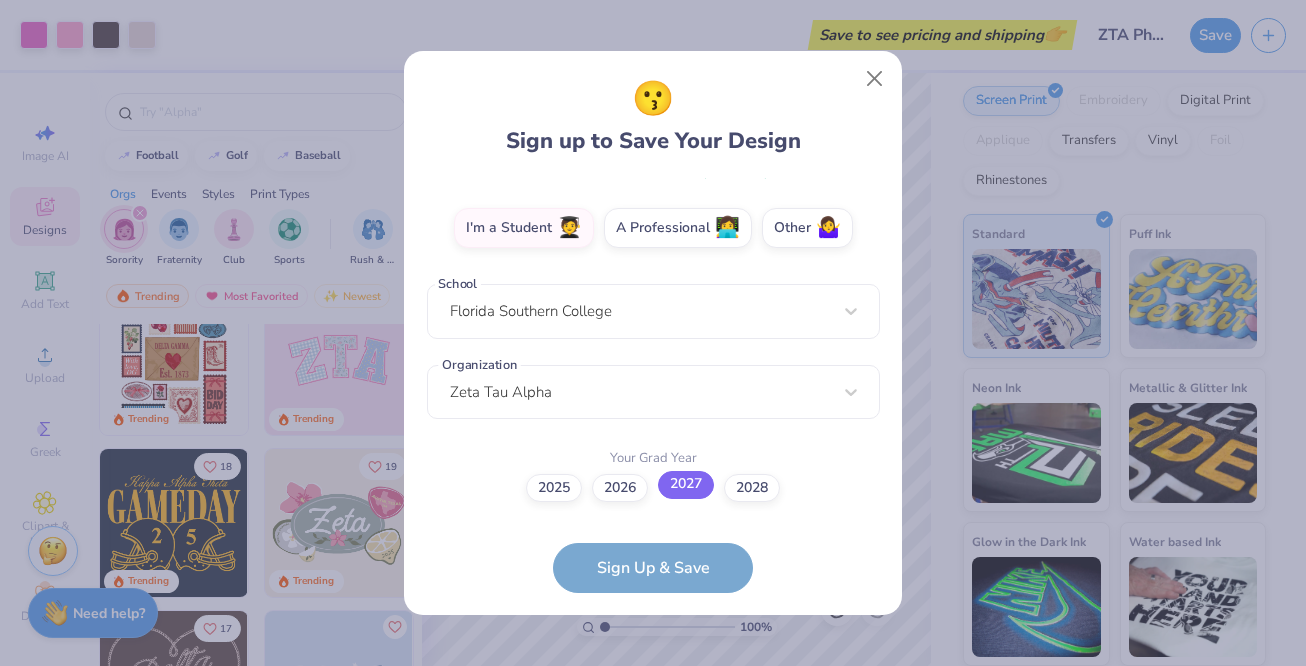 click on "2027" at bounding box center (686, 485) 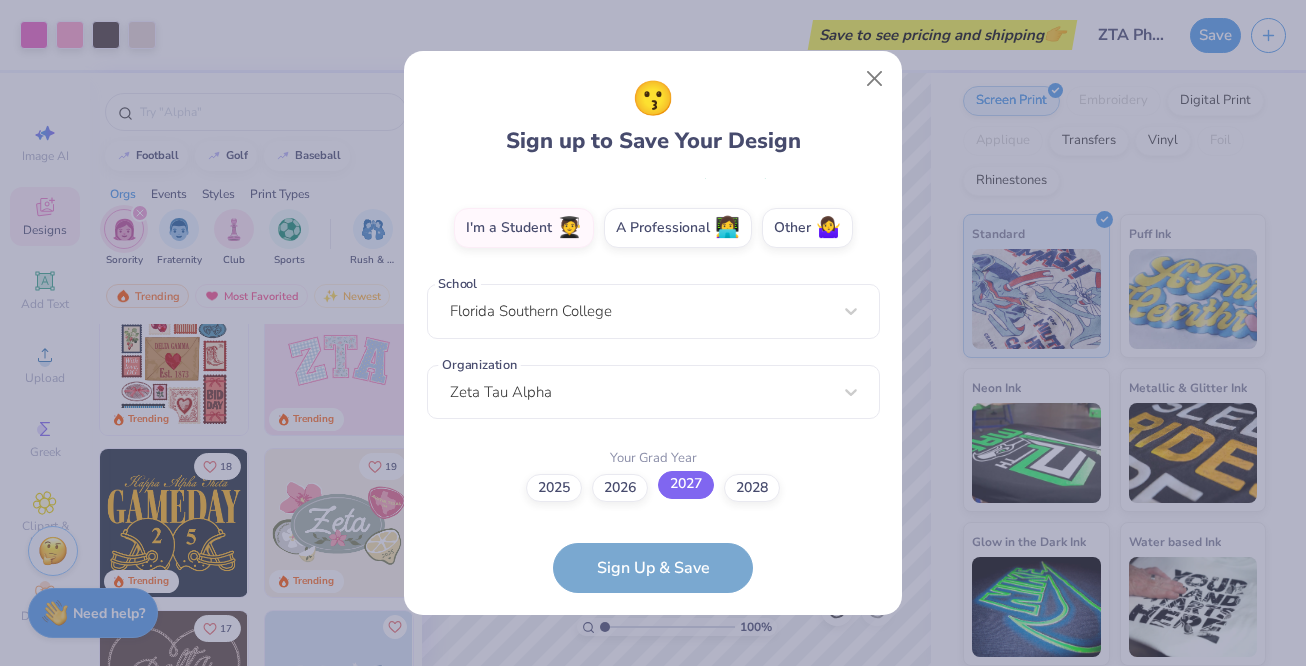 click on "2027" at bounding box center (653, 824) 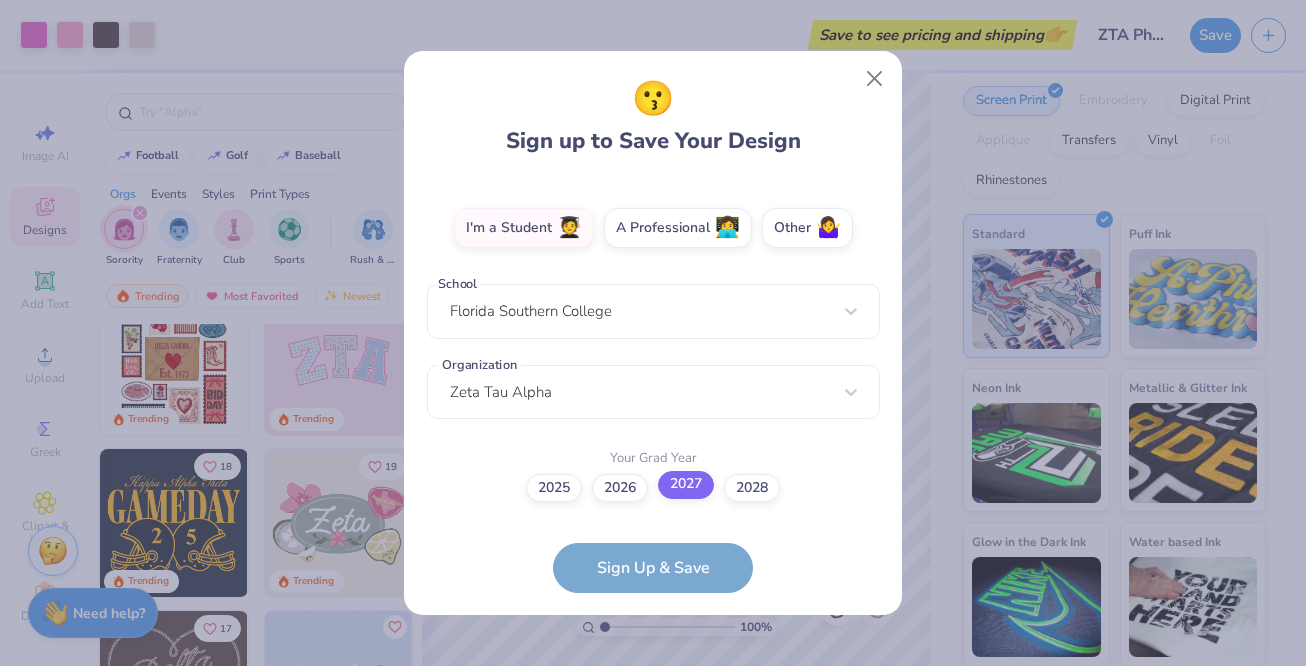 scroll, scrollTop: 0, scrollLeft: 0, axis: both 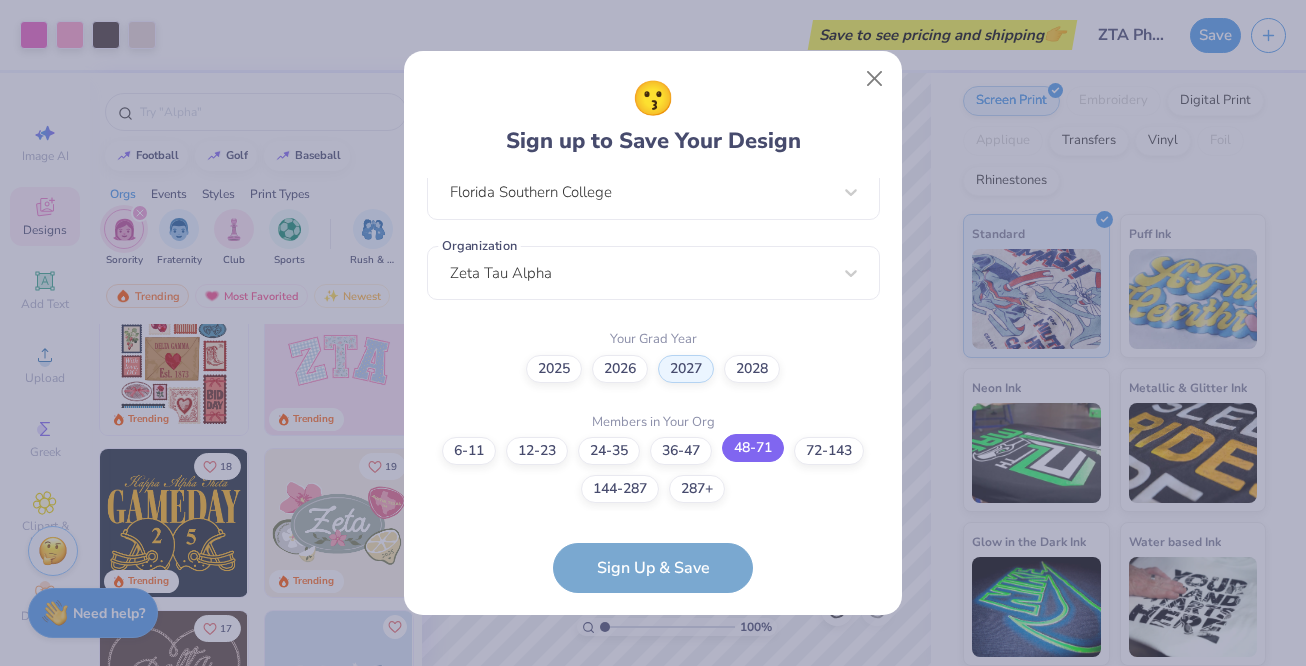 click on "48-71" at bounding box center [753, 448] 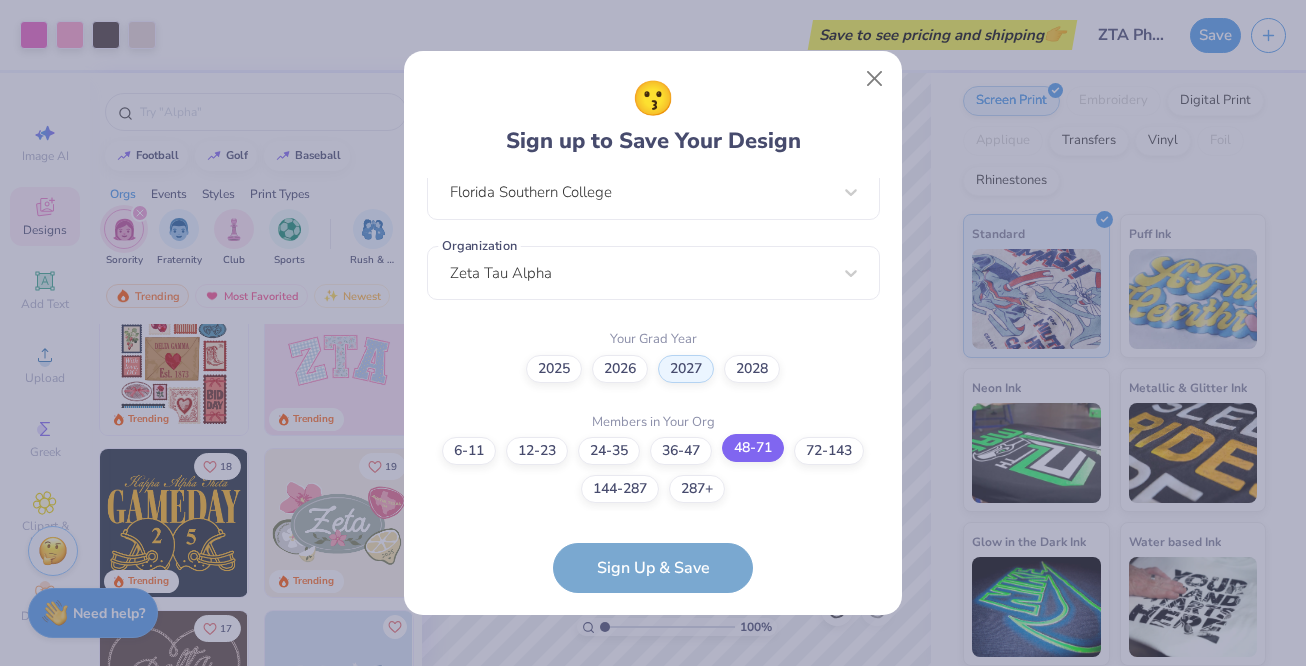 click on "48-71" at bounding box center (653, 926) 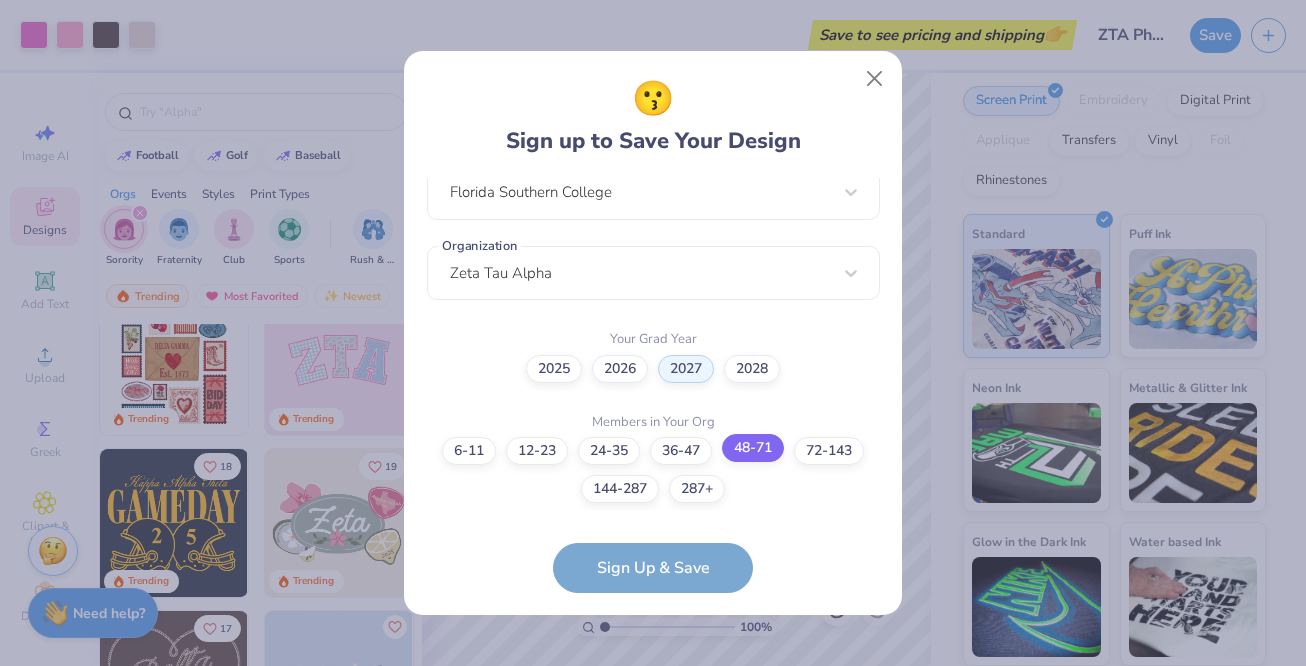 scroll, scrollTop: 0, scrollLeft: 0, axis: both 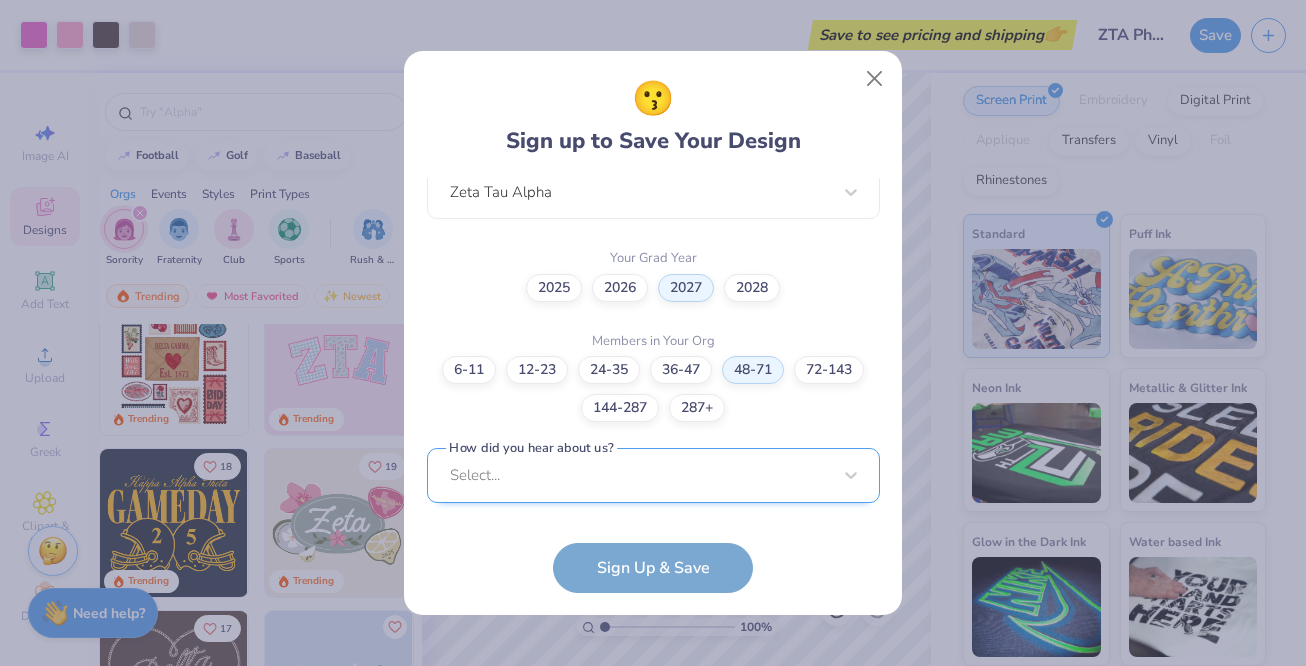 click on "Select..." at bounding box center (653, 475) 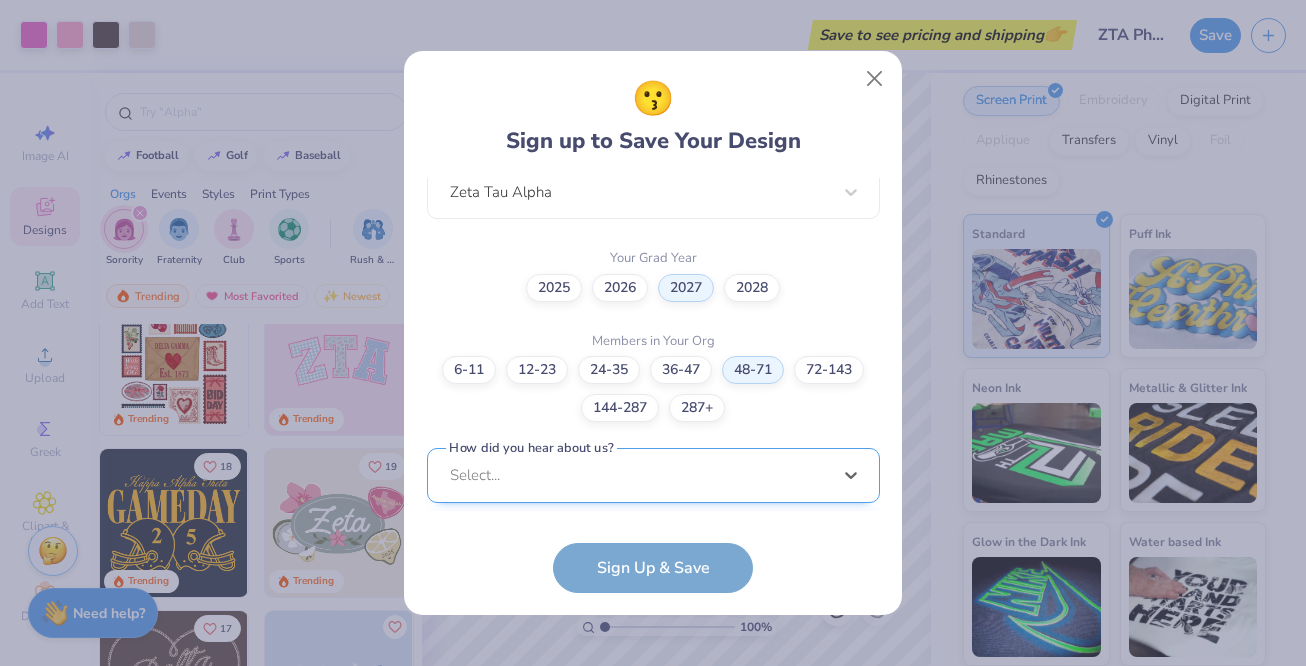 scroll, scrollTop: 837, scrollLeft: 0, axis: vertical 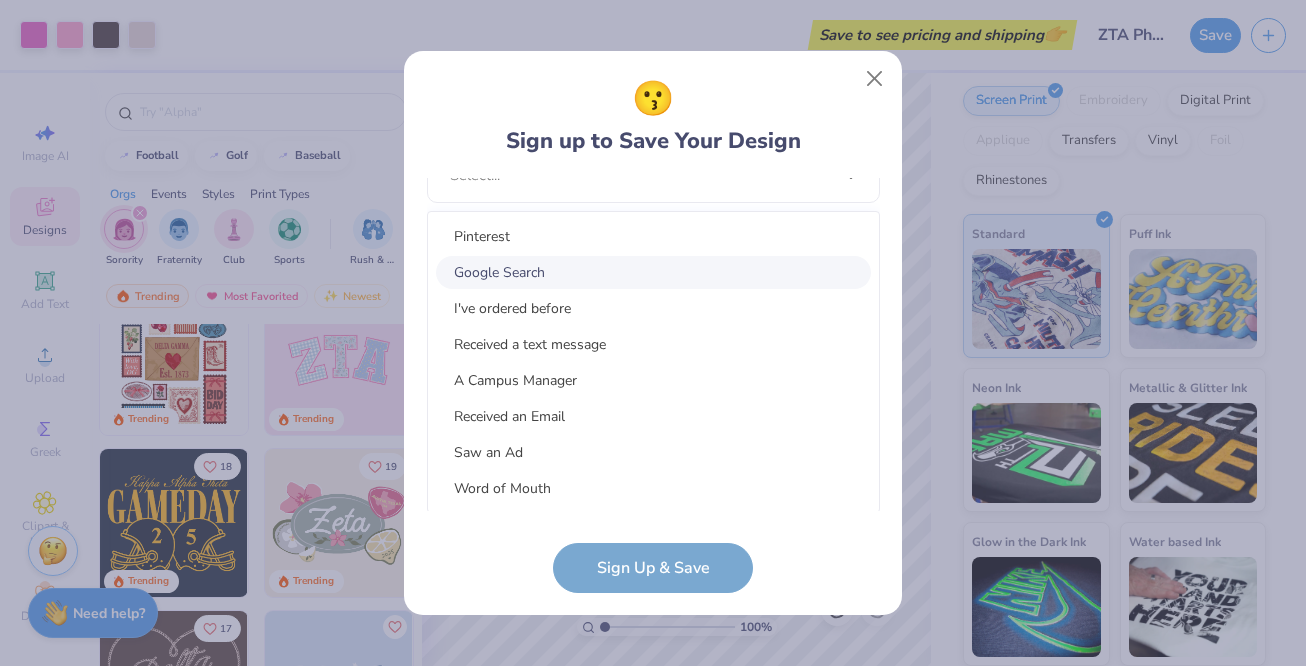 click on "Google Search" at bounding box center (653, 272) 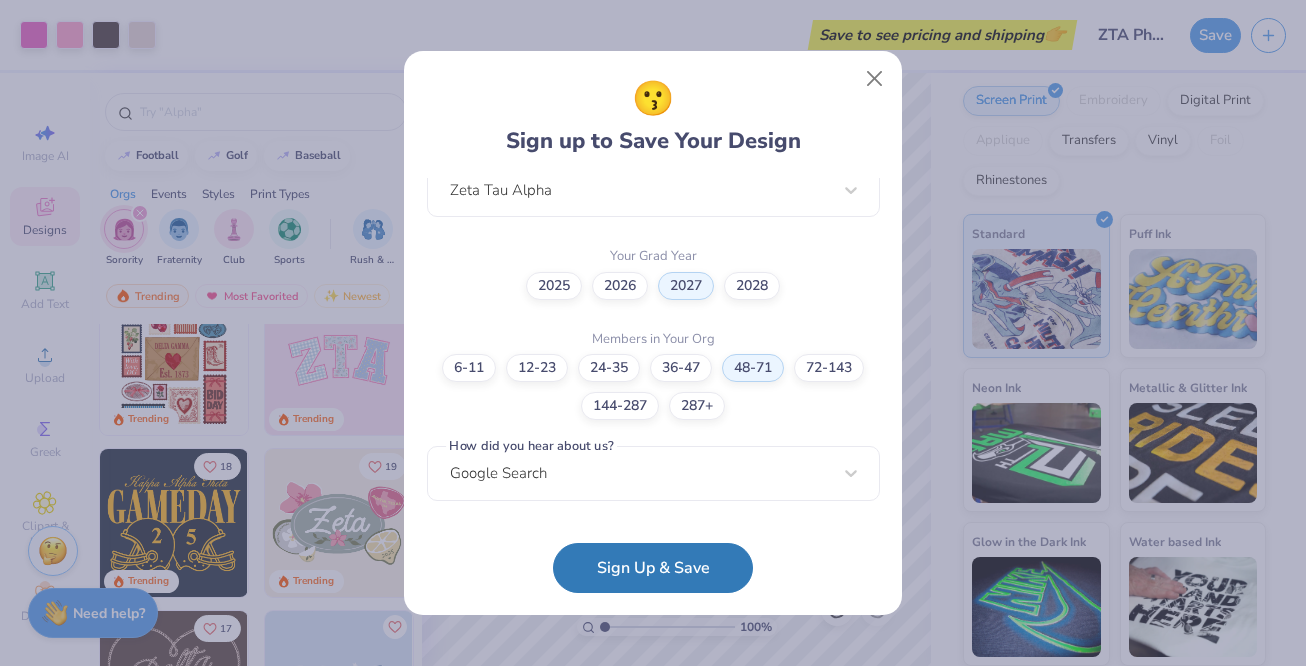 scroll, scrollTop: 537, scrollLeft: 0, axis: vertical 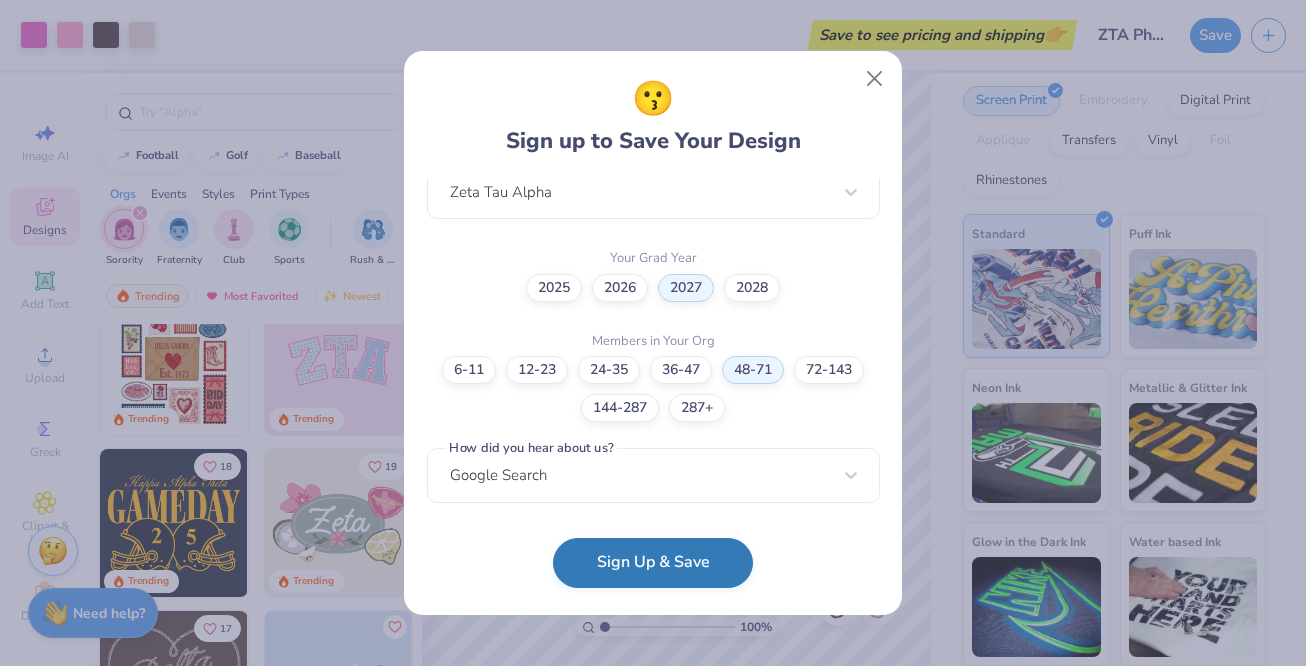 click on "Sign Up & Save" at bounding box center [653, 563] 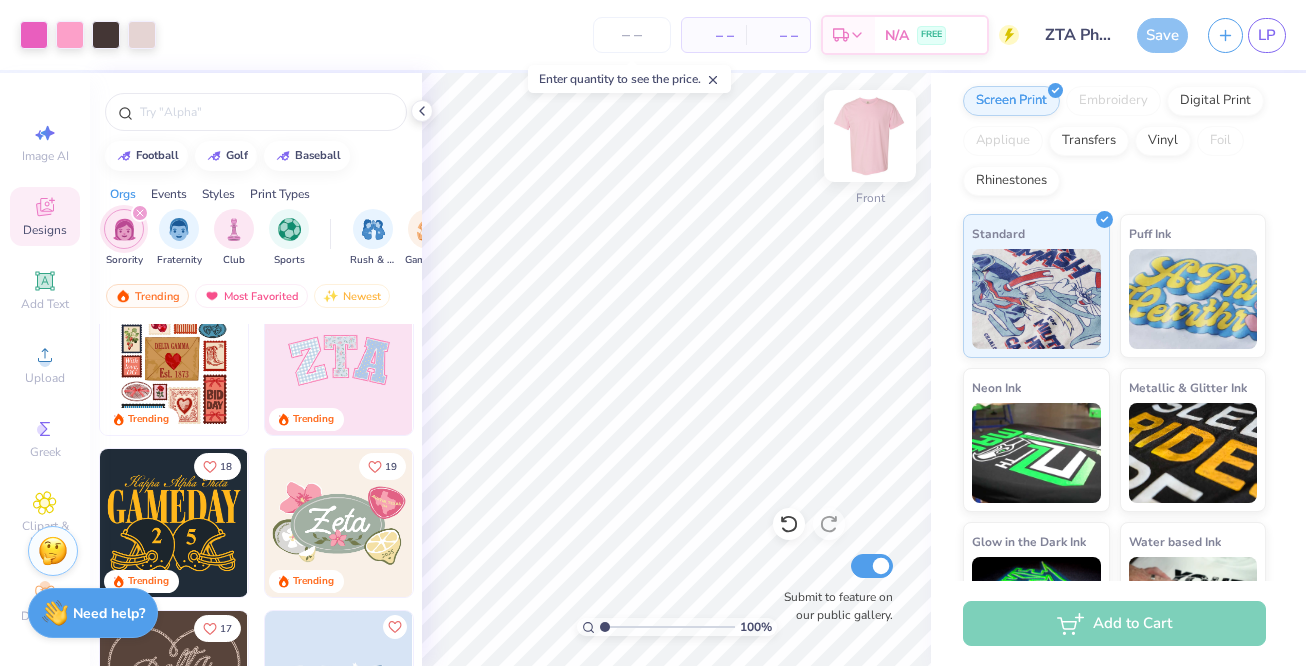 scroll, scrollTop: 524, scrollLeft: 0, axis: vertical 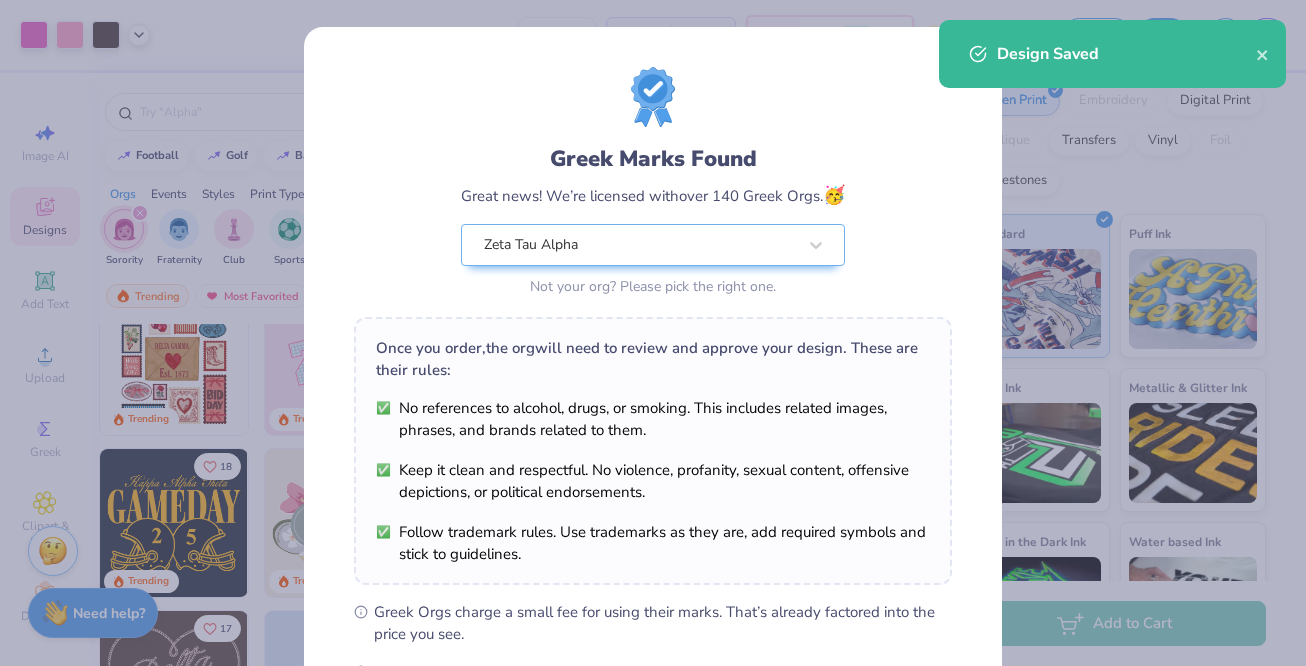 click on "Follow trademark rules. Use trademarks as they are, add required symbols and stick to guidelines." at bounding box center (653, 543) 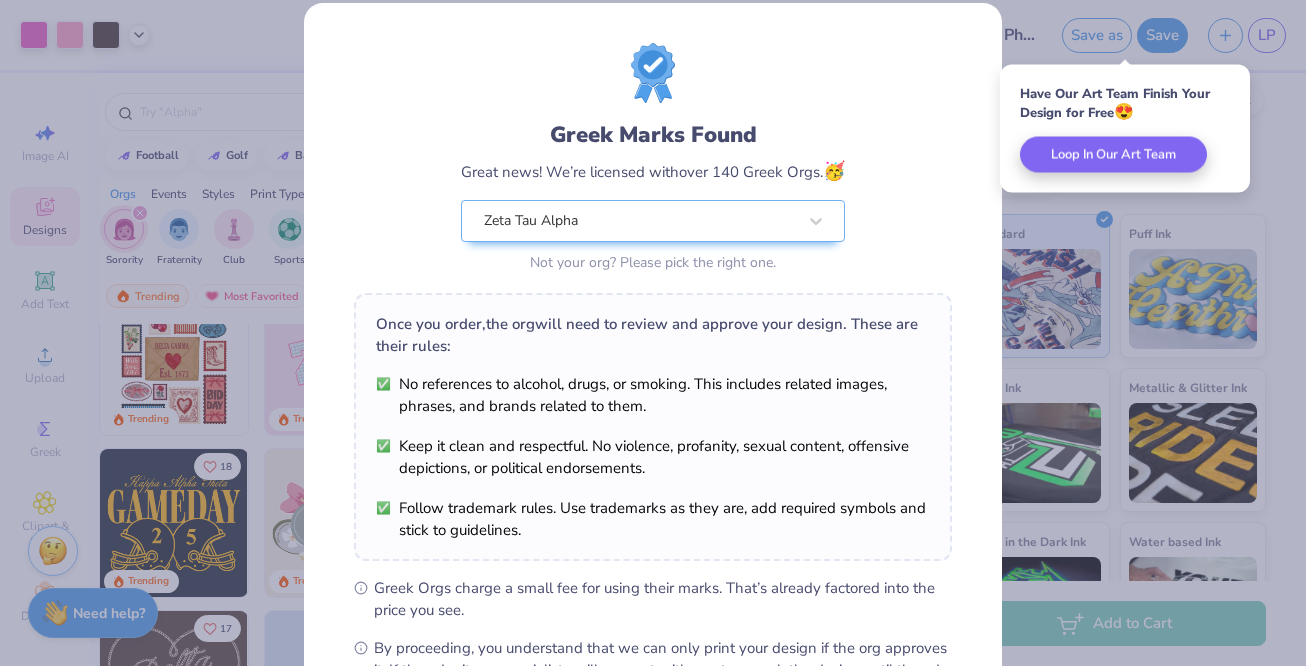 scroll, scrollTop: 34, scrollLeft: 0, axis: vertical 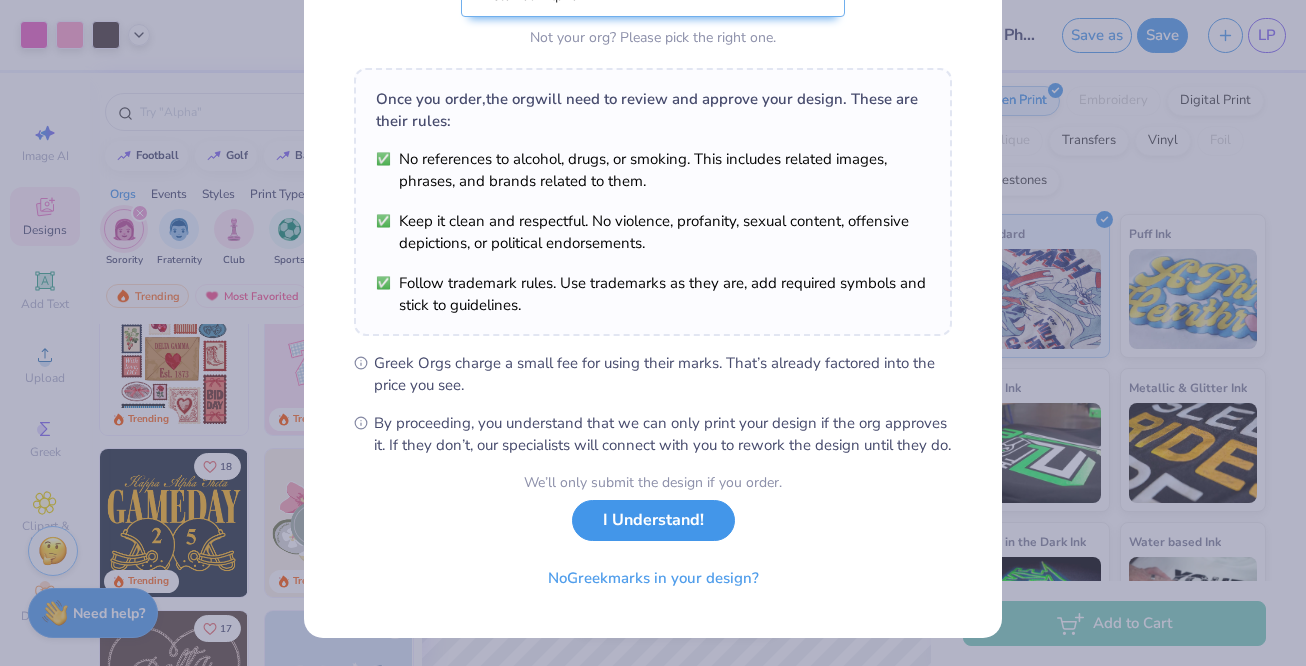 click on "I Understand!" at bounding box center [653, 520] 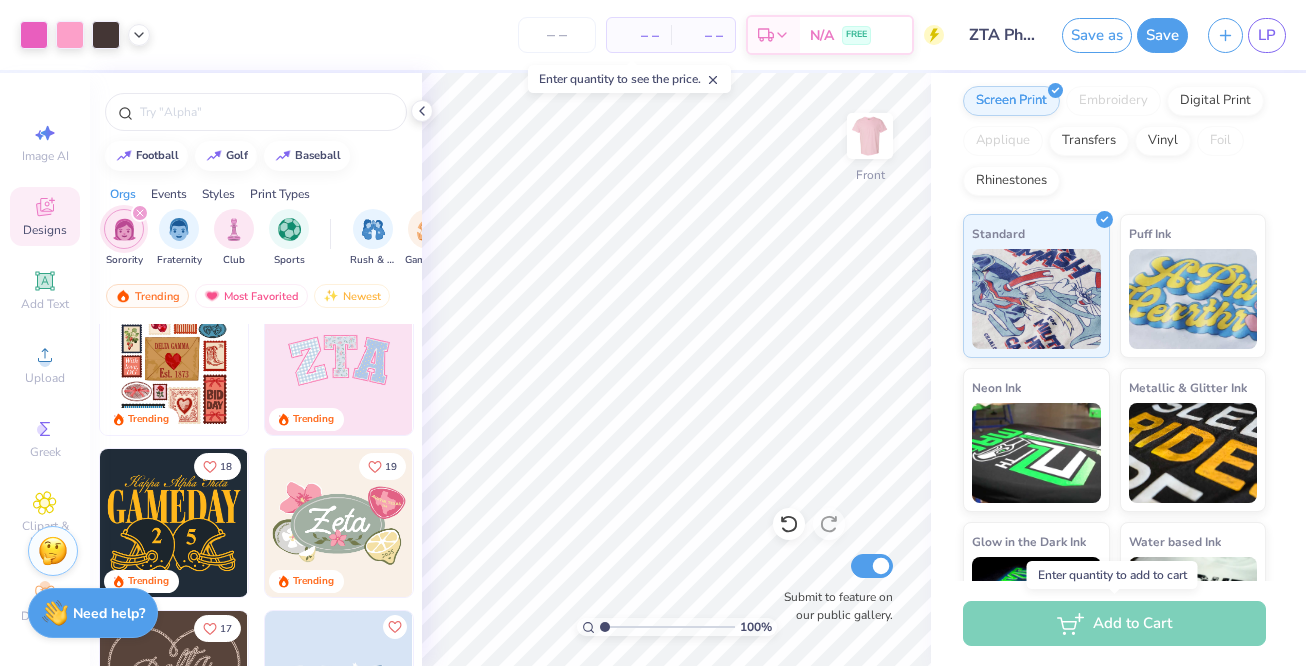click on "Add to Cart" at bounding box center [1114, 623] 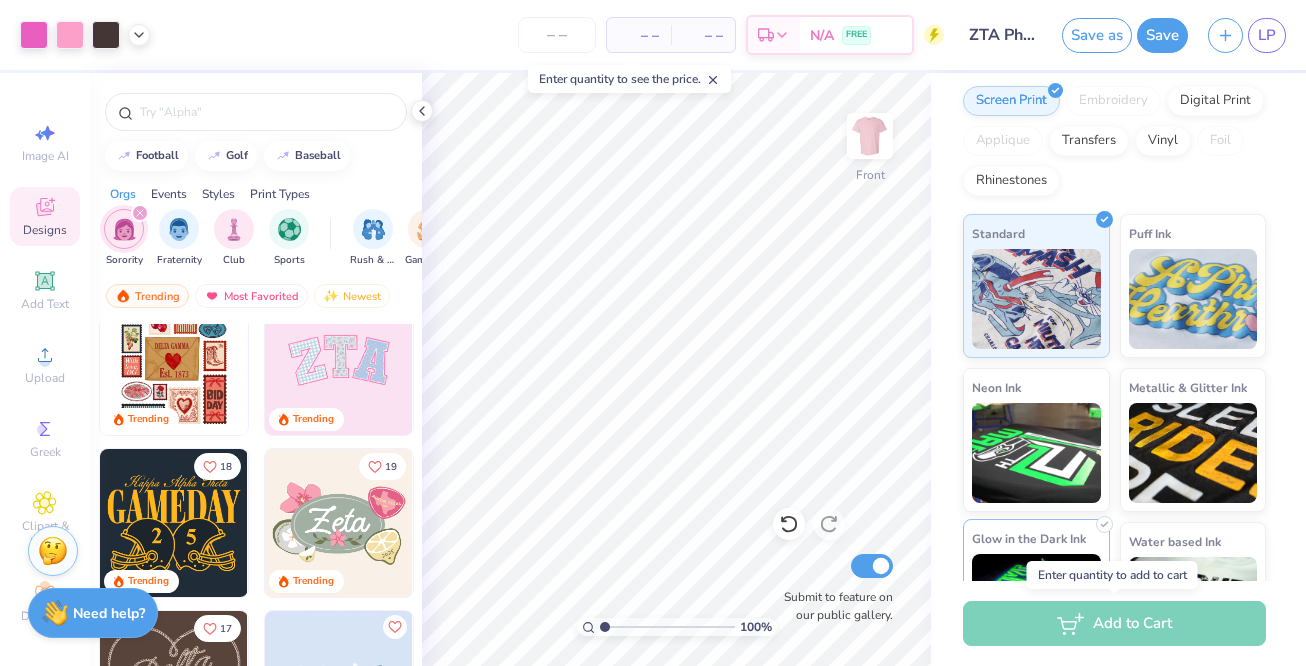 scroll, scrollTop: 609, scrollLeft: 0, axis: vertical 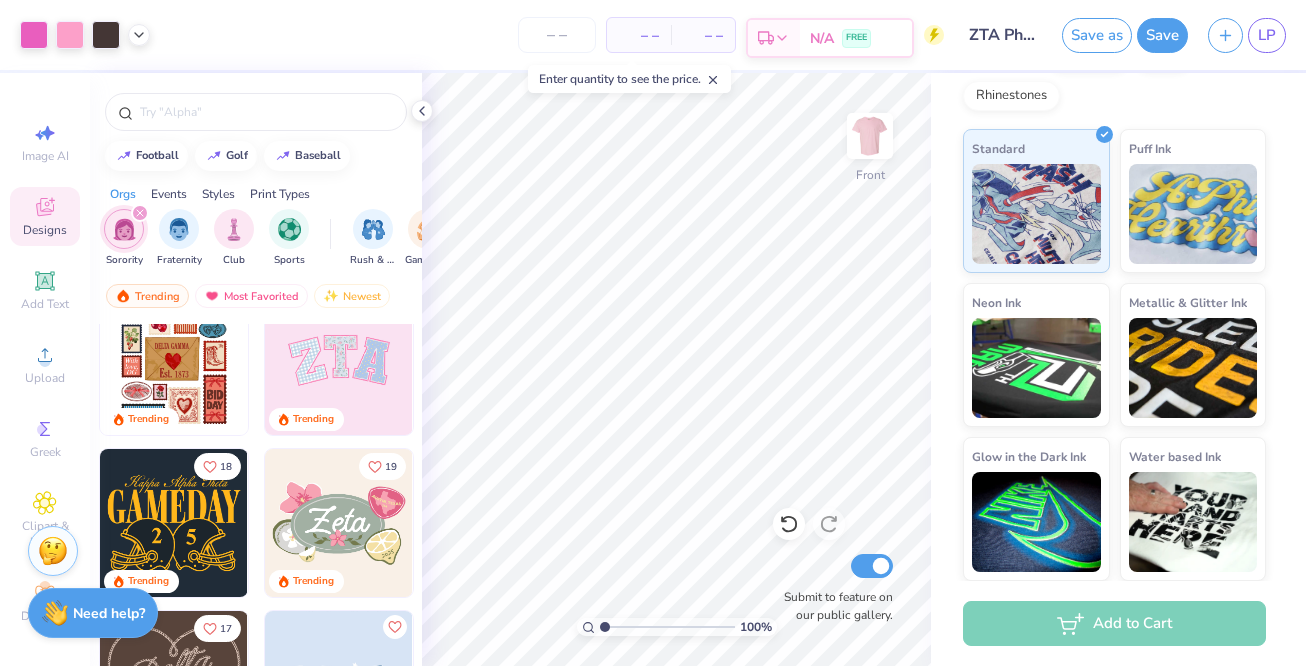 click on "Est.  Delivery N/A FREE" at bounding box center [830, 38] 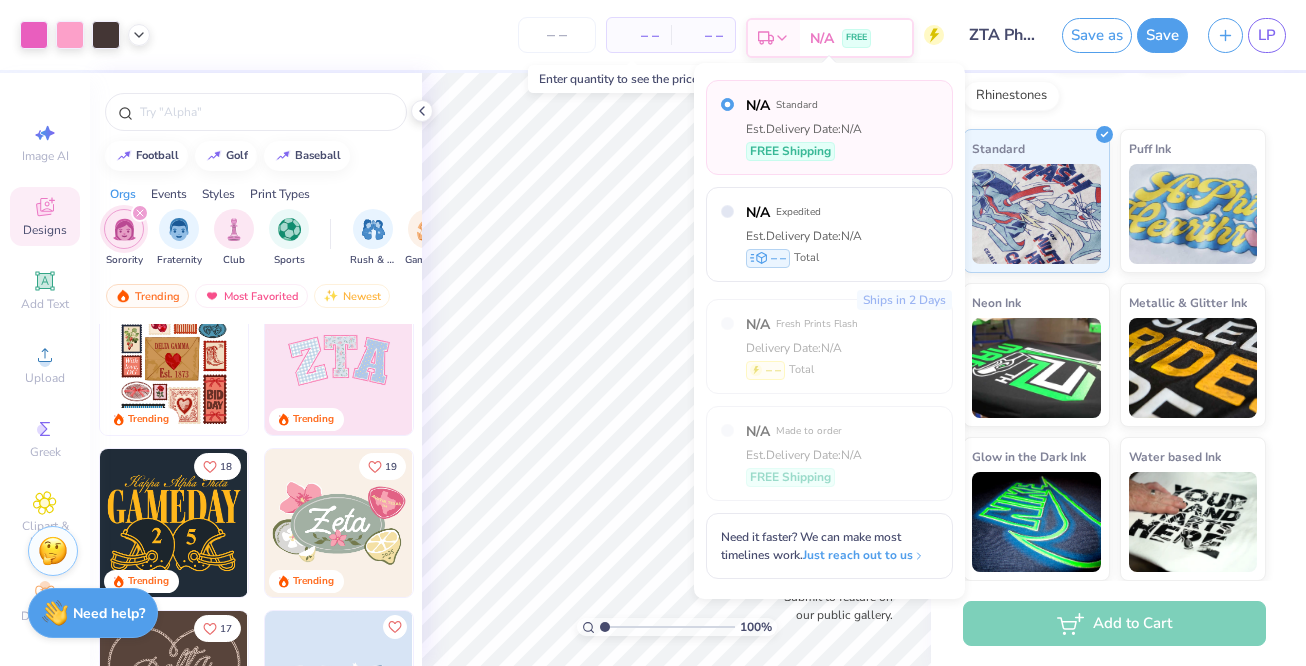 click on "FREE" at bounding box center [856, 38] 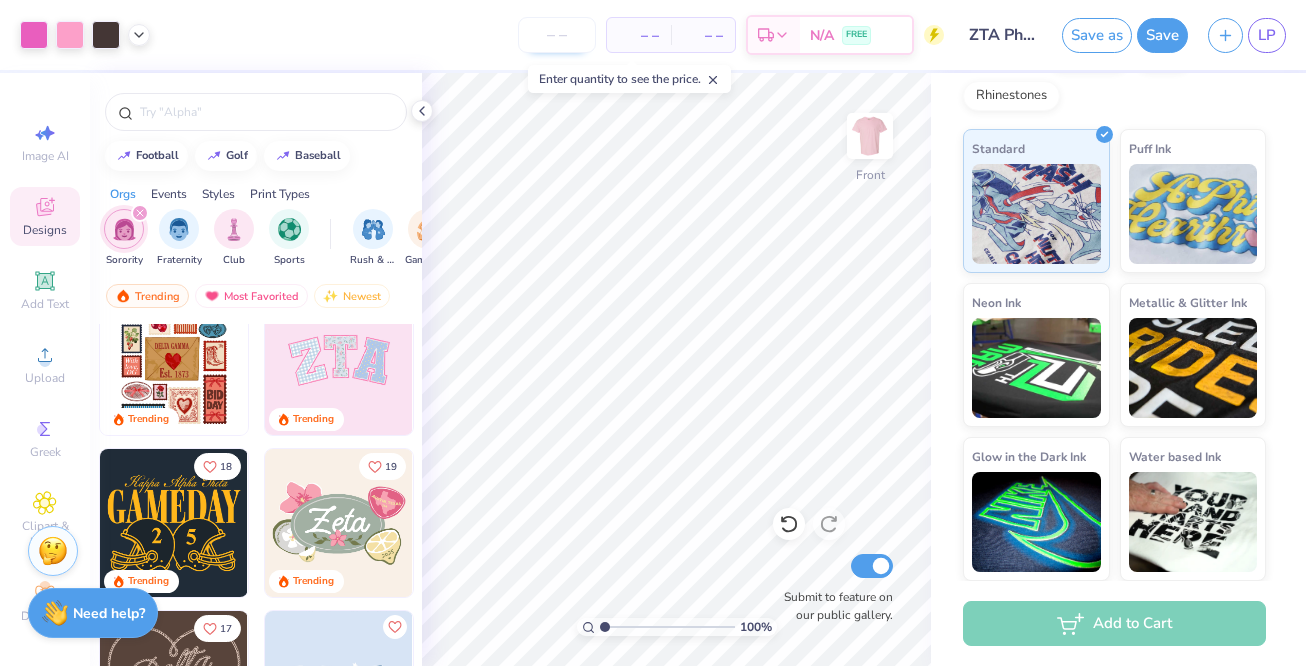 click at bounding box center [557, 35] 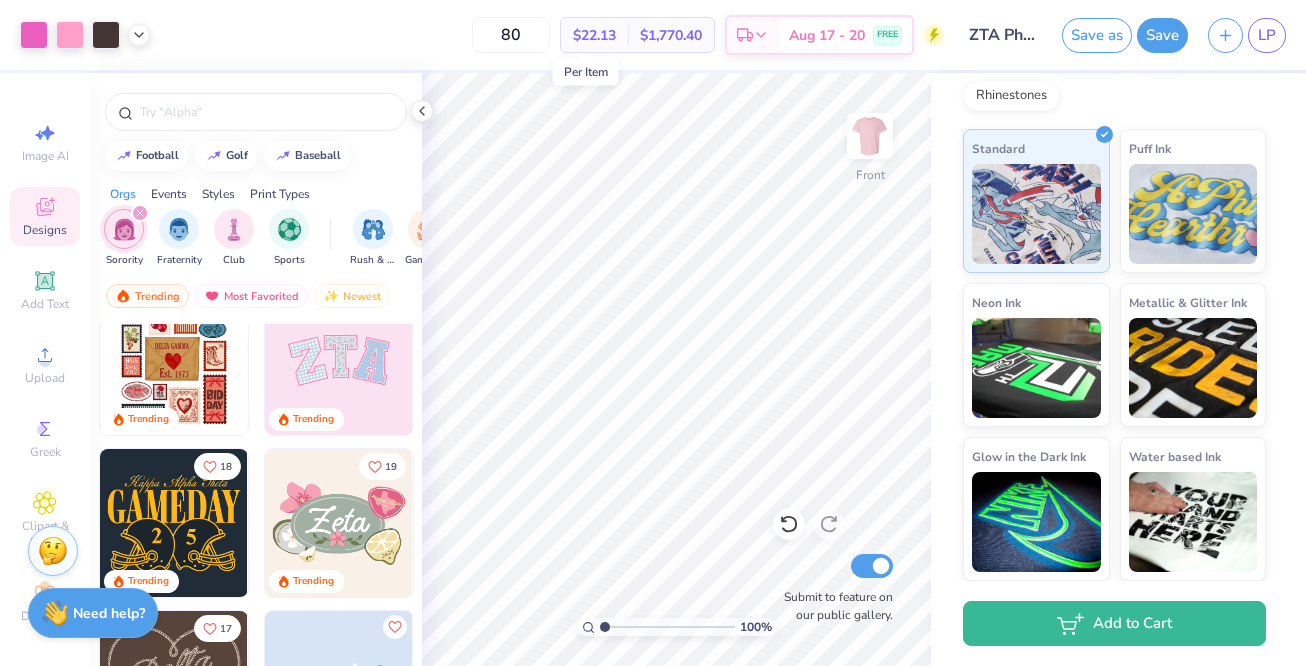 type on "80" 